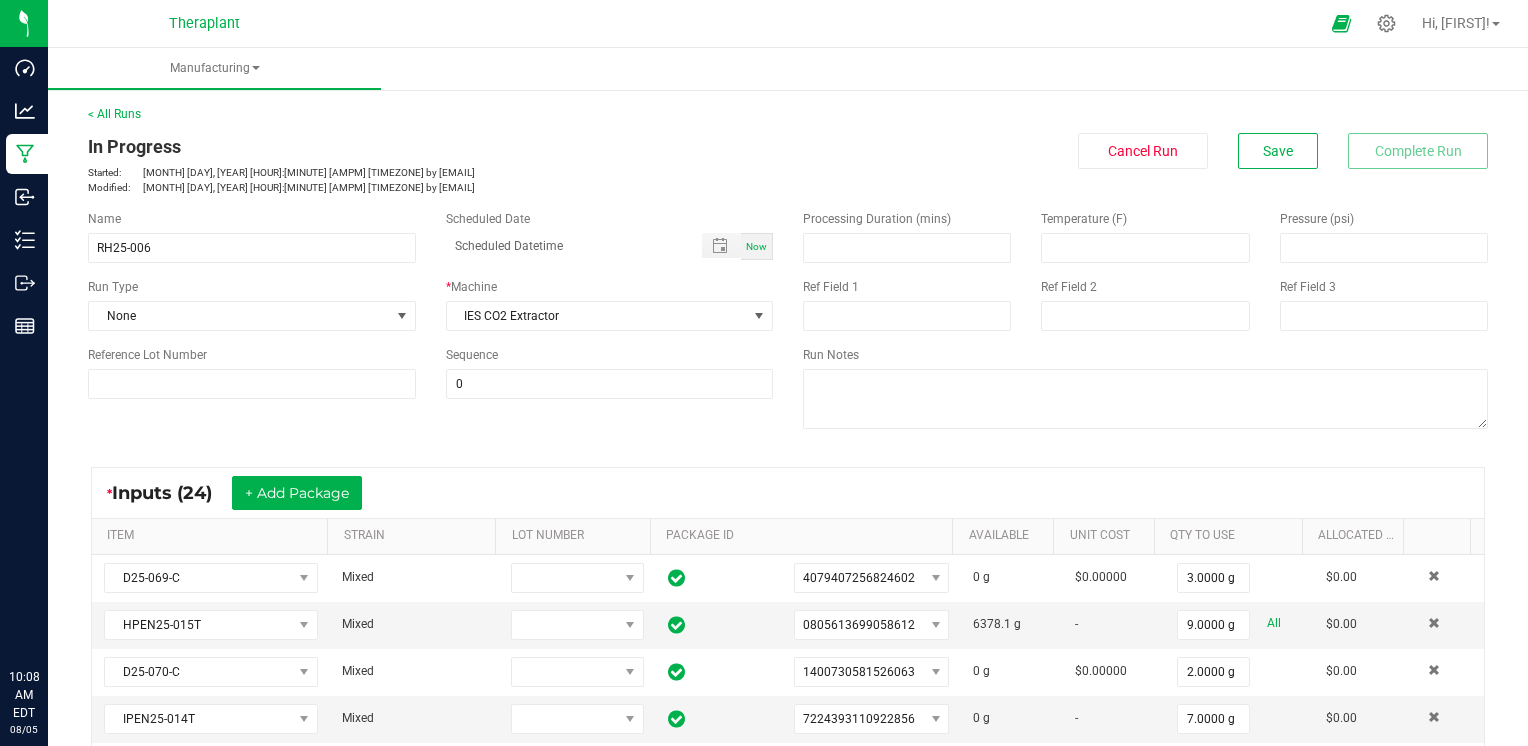 scroll, scrollTop: 0, scrollLeft: 0, axis: both 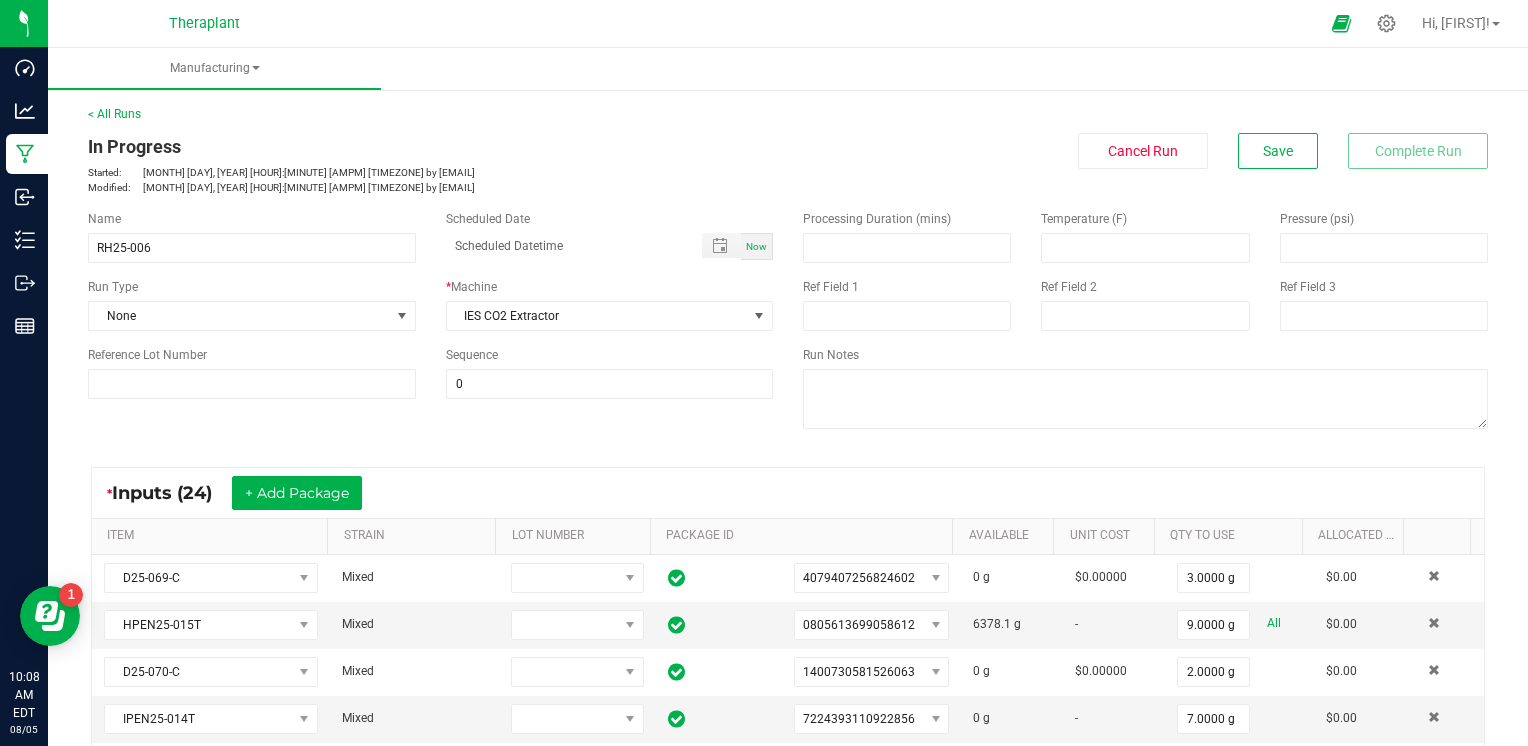 click on "< All Runs   In Progress  Started:  Jul 7, 2025 10:29 AM EDT by b.jasensky@theraplant.com   Modified:   Jul 7, 2025 10:29 AM EDT by b.jasensky@theraplant.com   Cancel Run   Save   Complete Run" at bounding box center (788, 150) 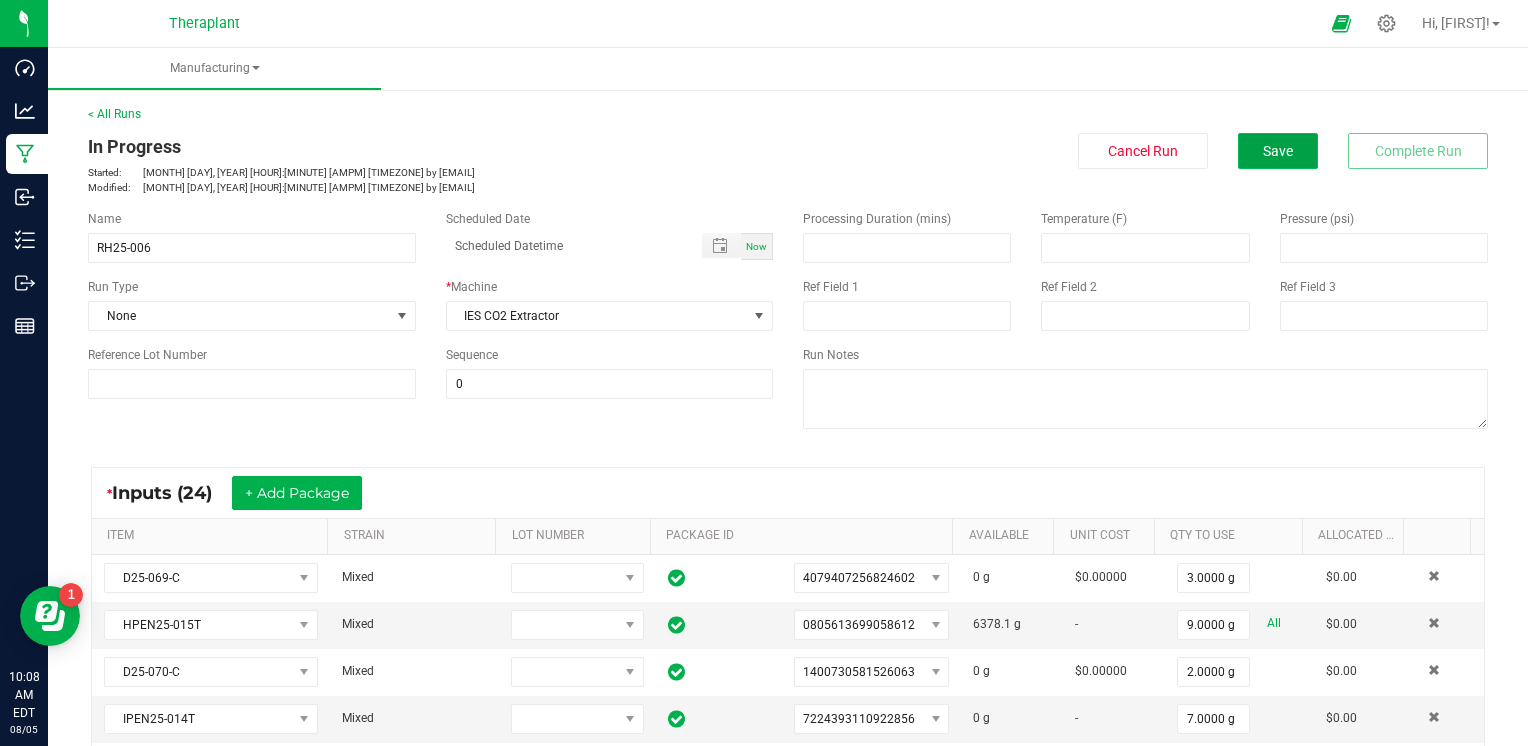 click on "Save" at bounding box center (1278, 151) 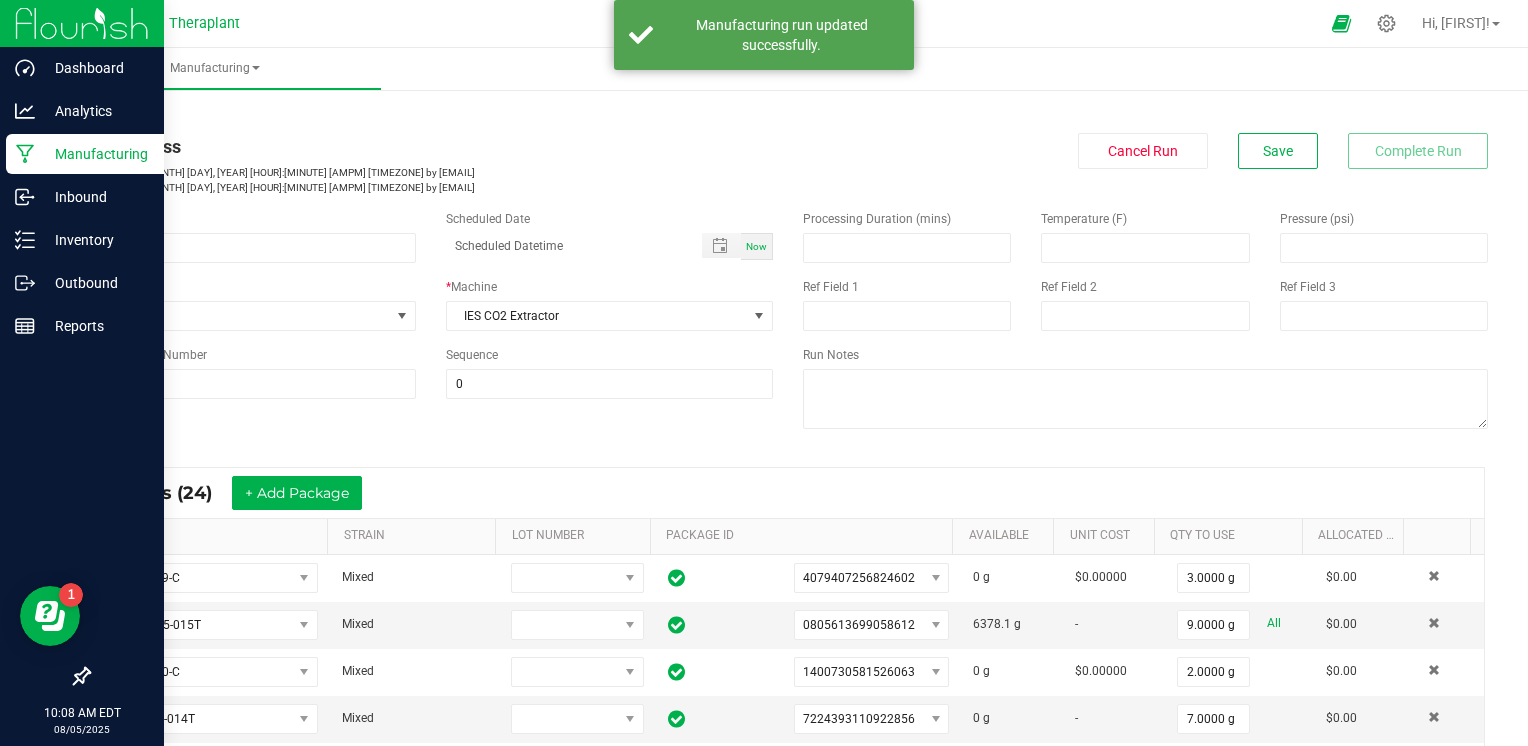 click on "Manufacturing" at bounding box center (95, 154) 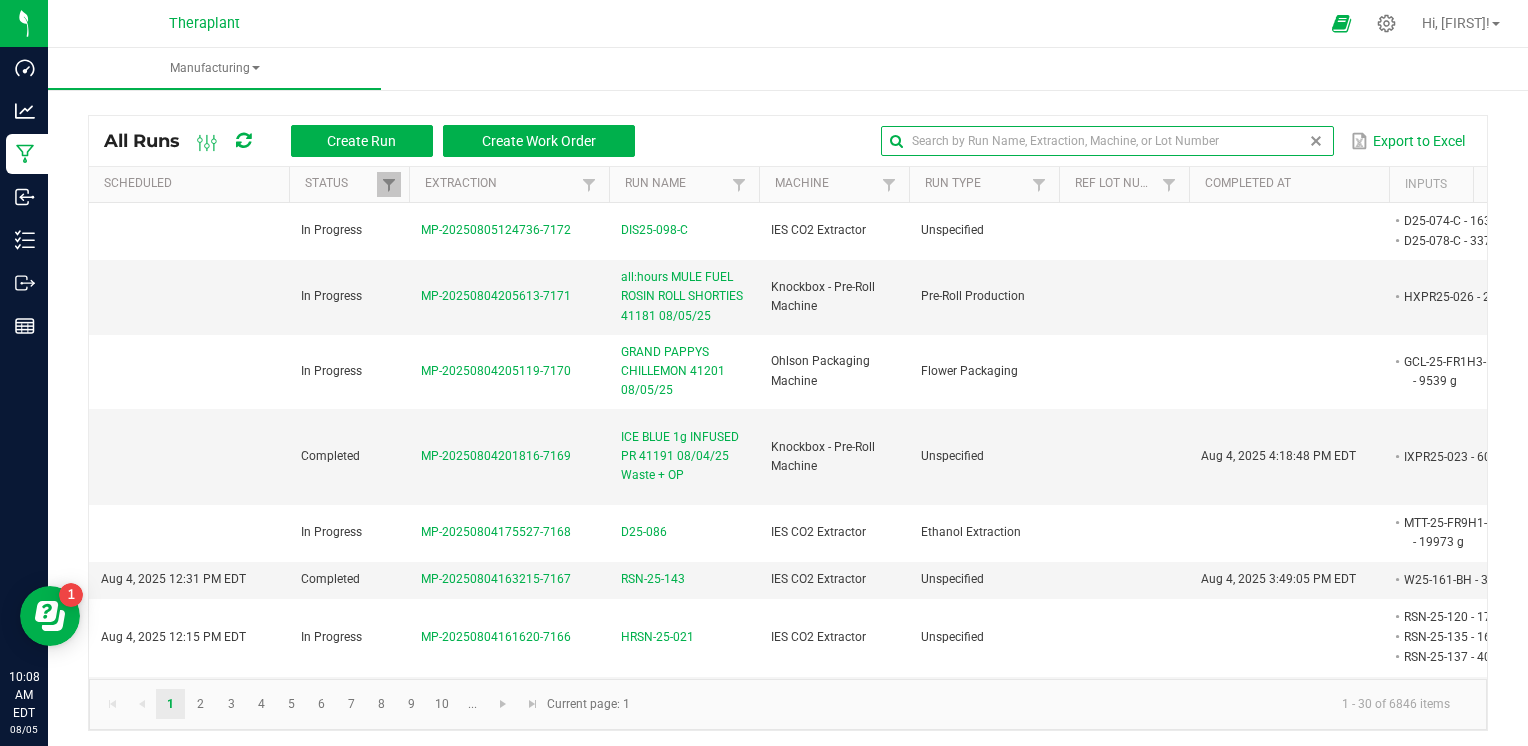 click at bounding box center [1107, 141] 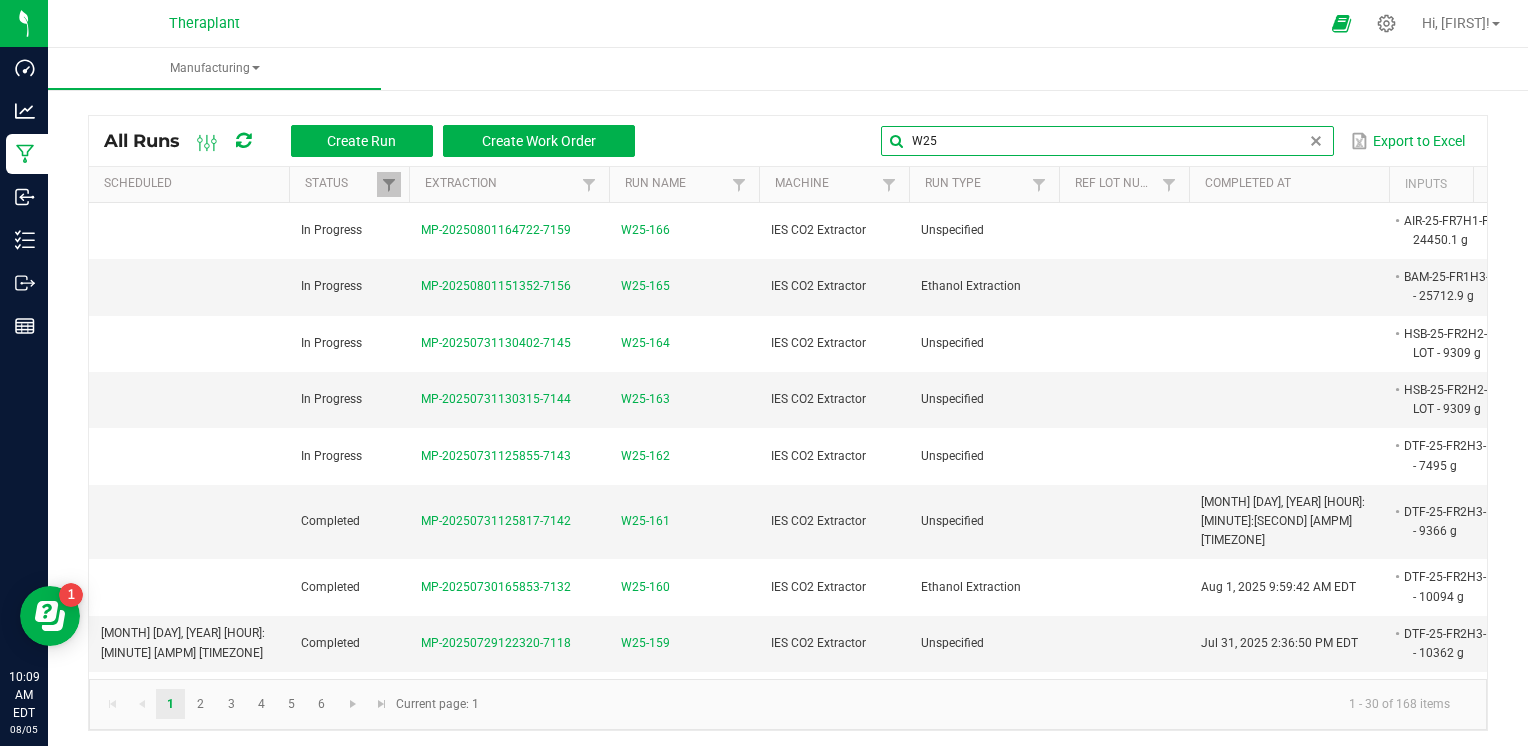 type on "W25" 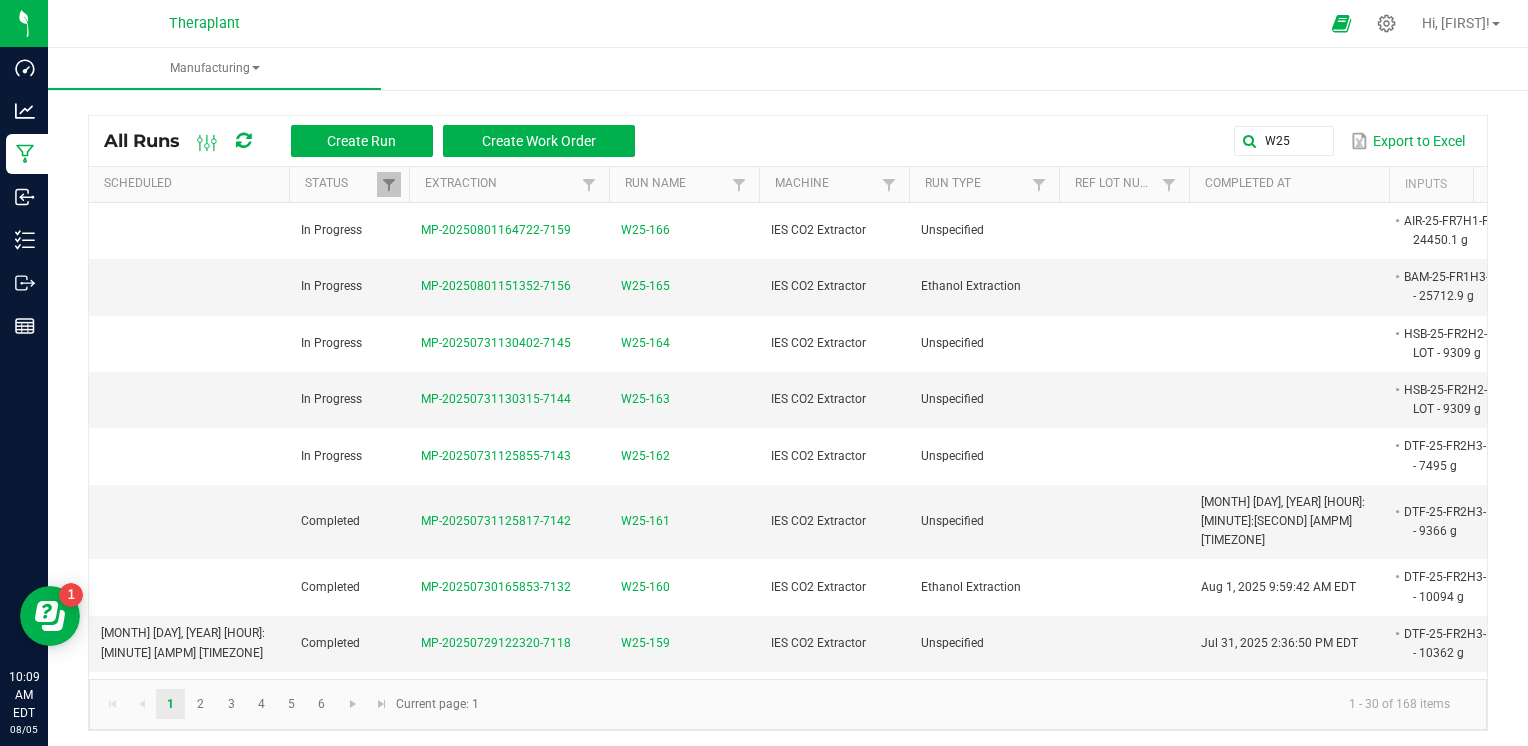 scroll, scrollTop: 0, scrollLeft: 54, axis: horizontal 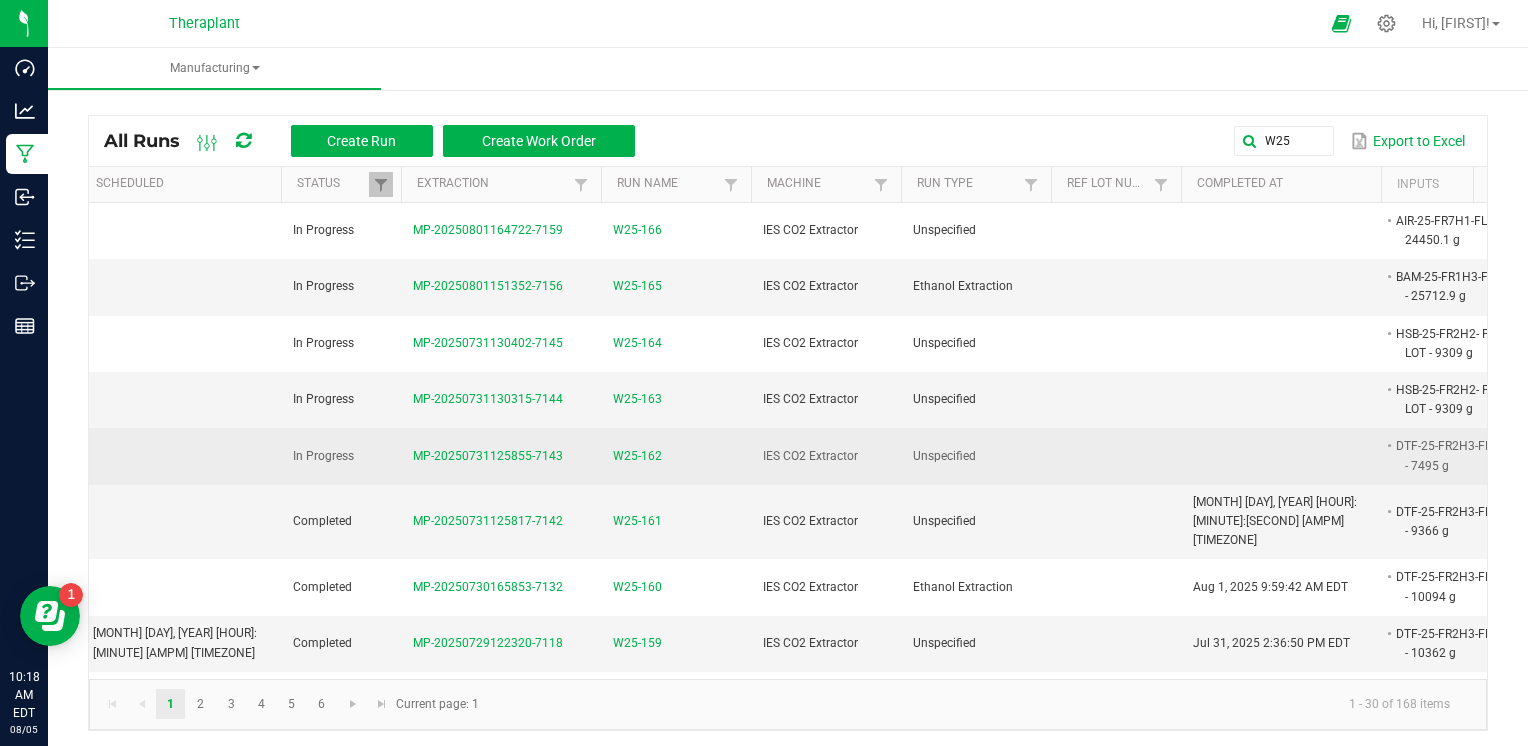 click on "W25-162" at bounding box center [637, 456] 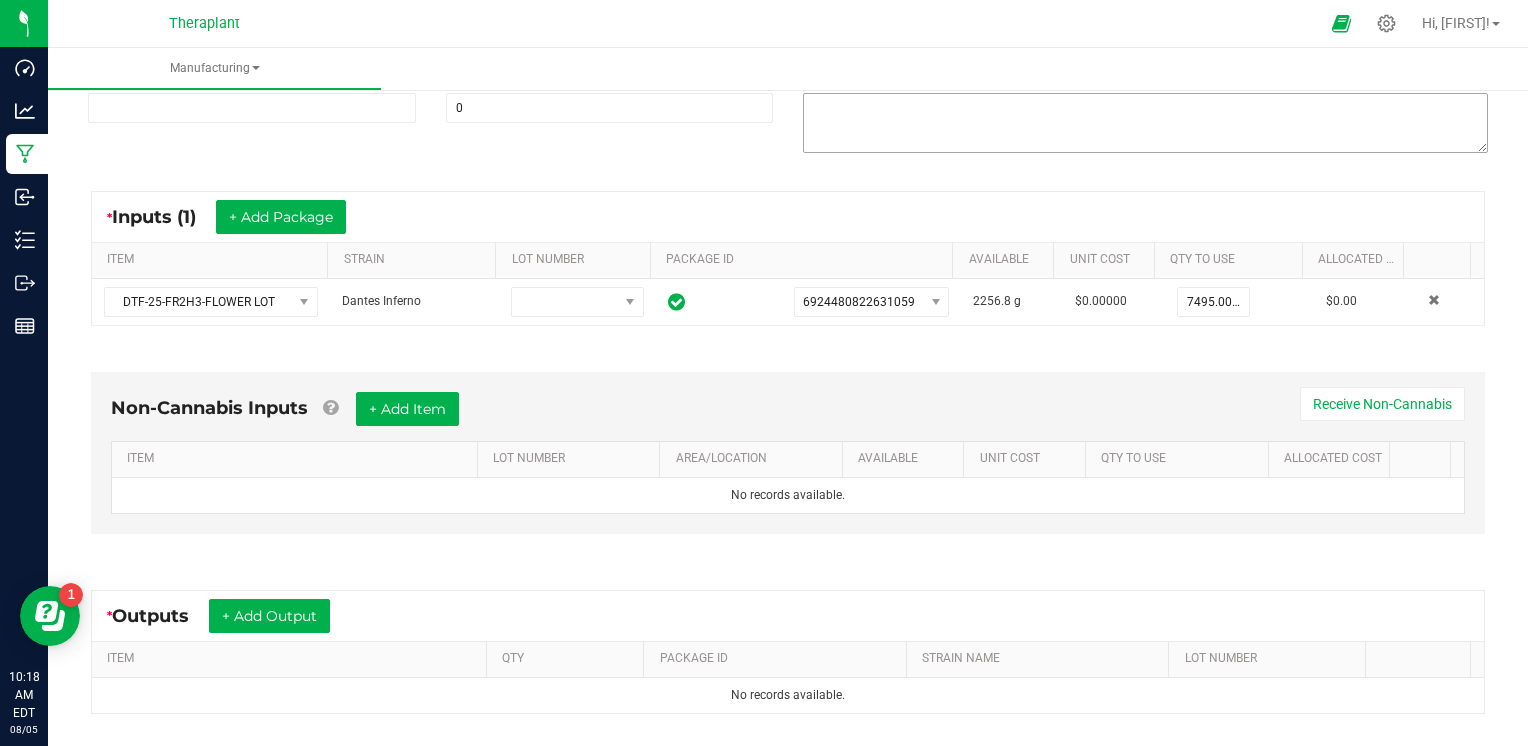 scroll, scrollTop: 467, scrollLeft: 0, axis: vertical 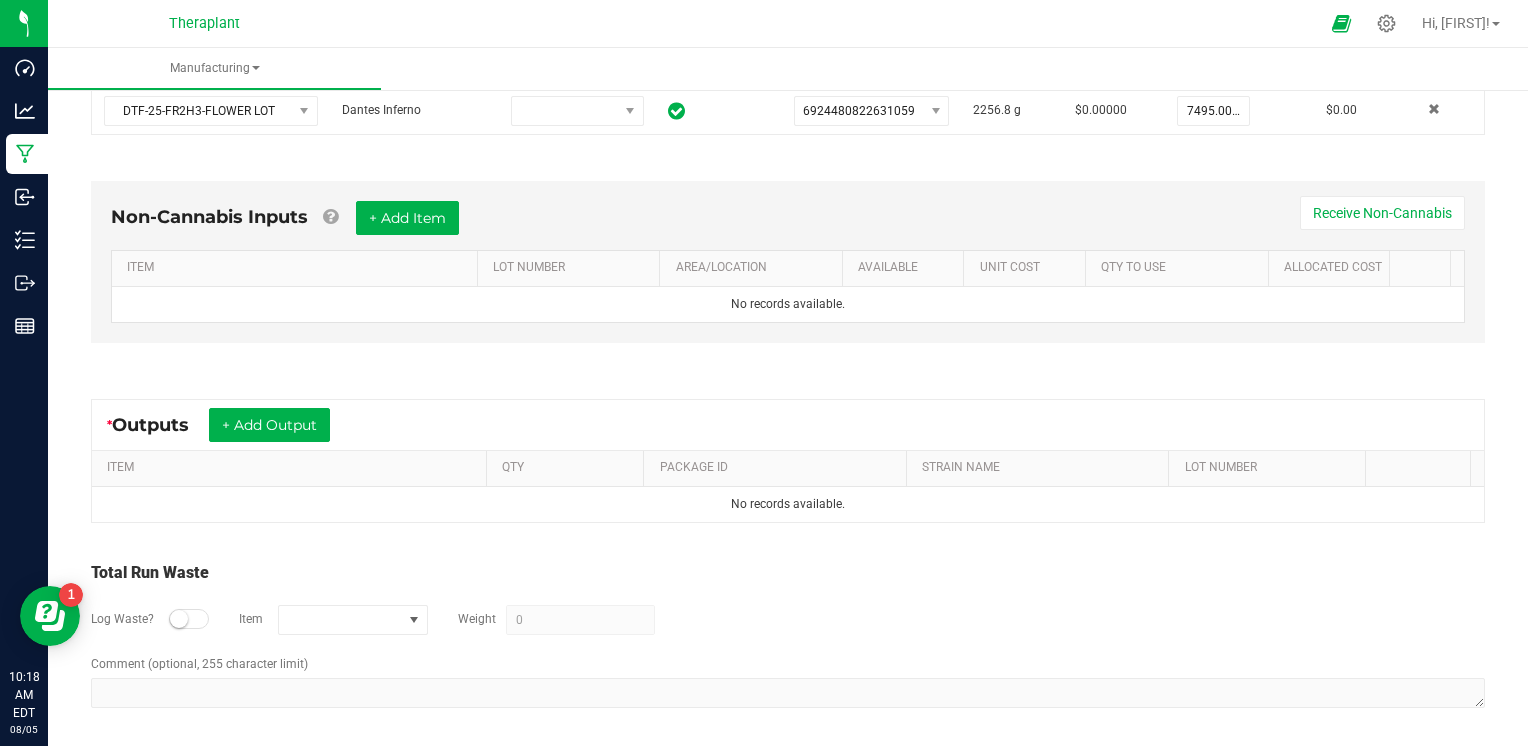 click at bounding box center [179, 619] 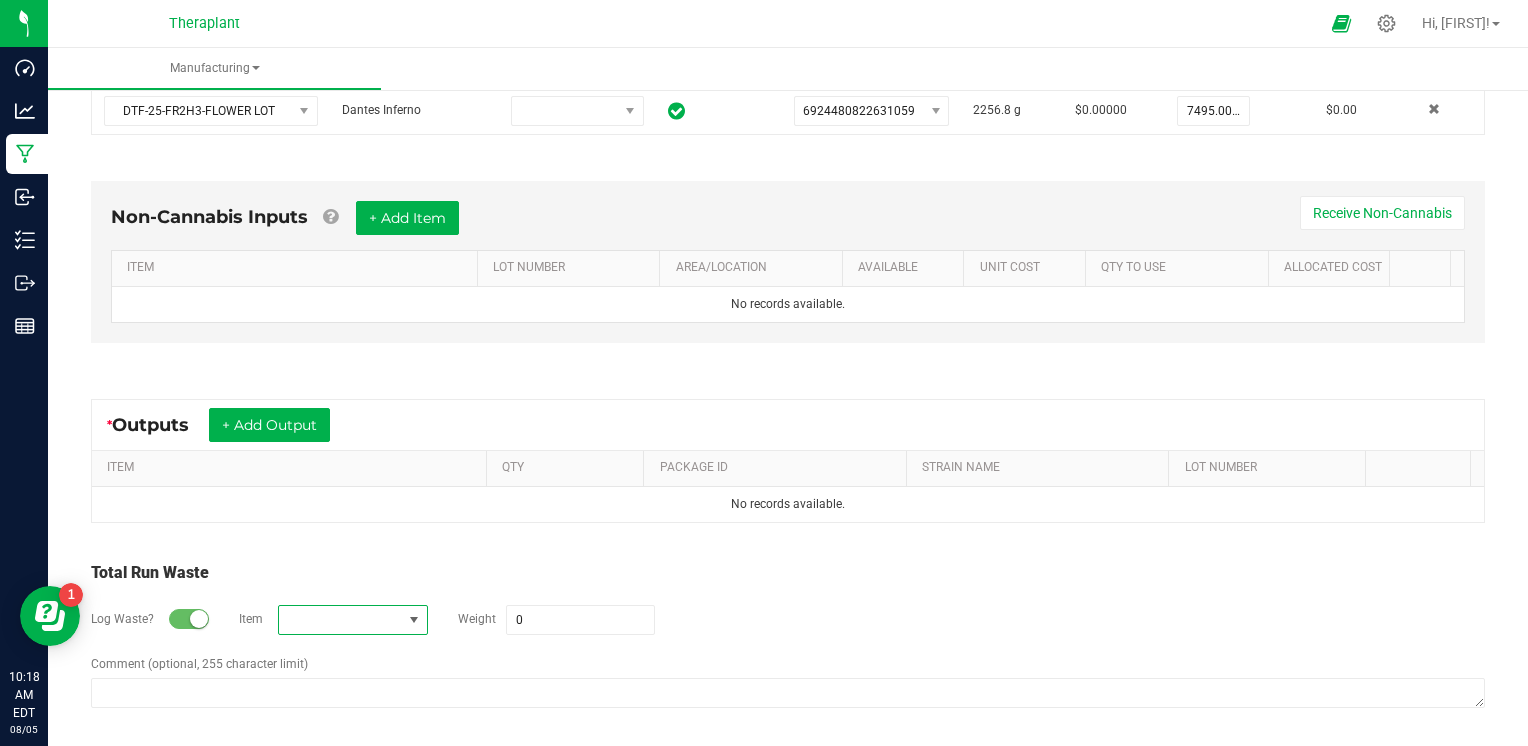 click at bounding box center [340, 620] 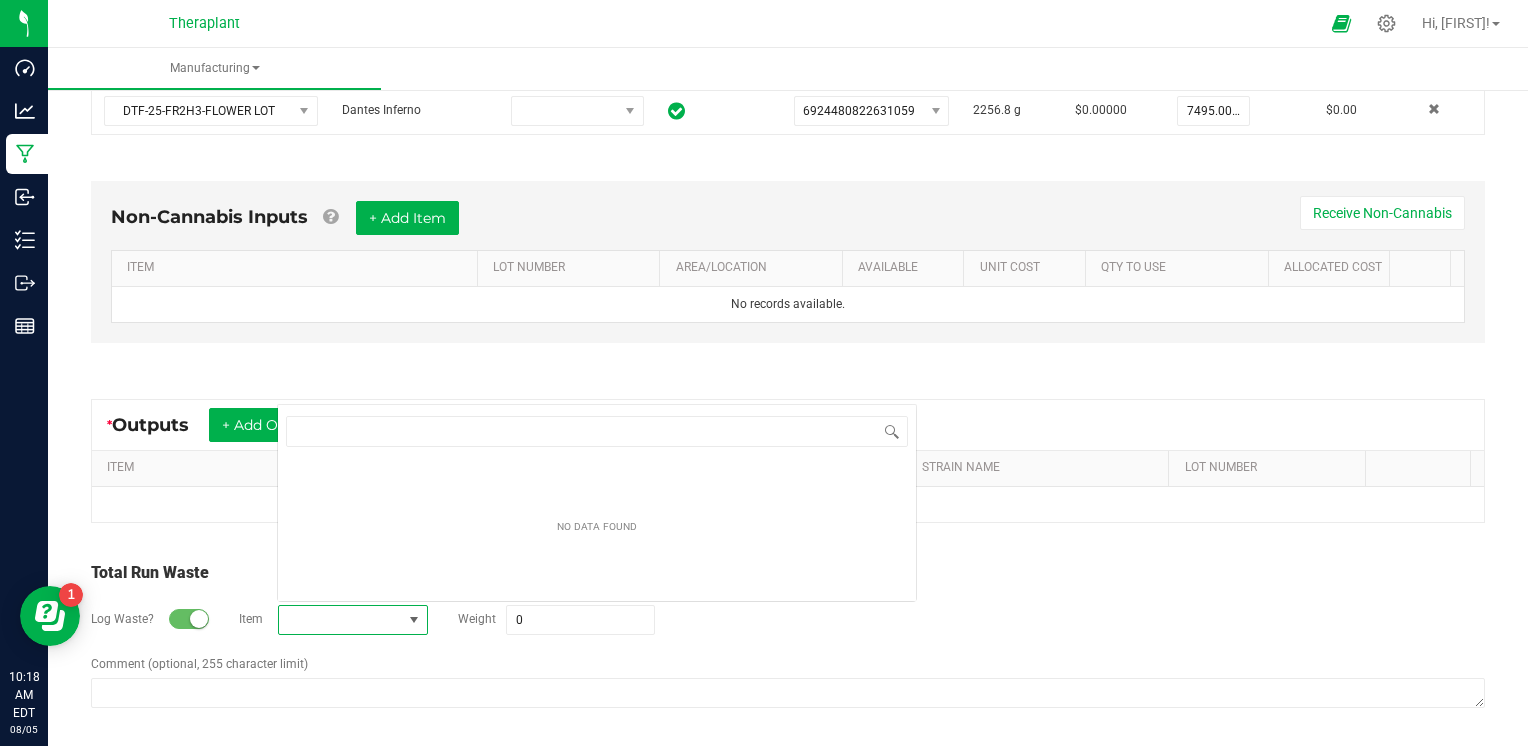 scroll, scrollTop: 0, scrollLeft: 0, axis: both 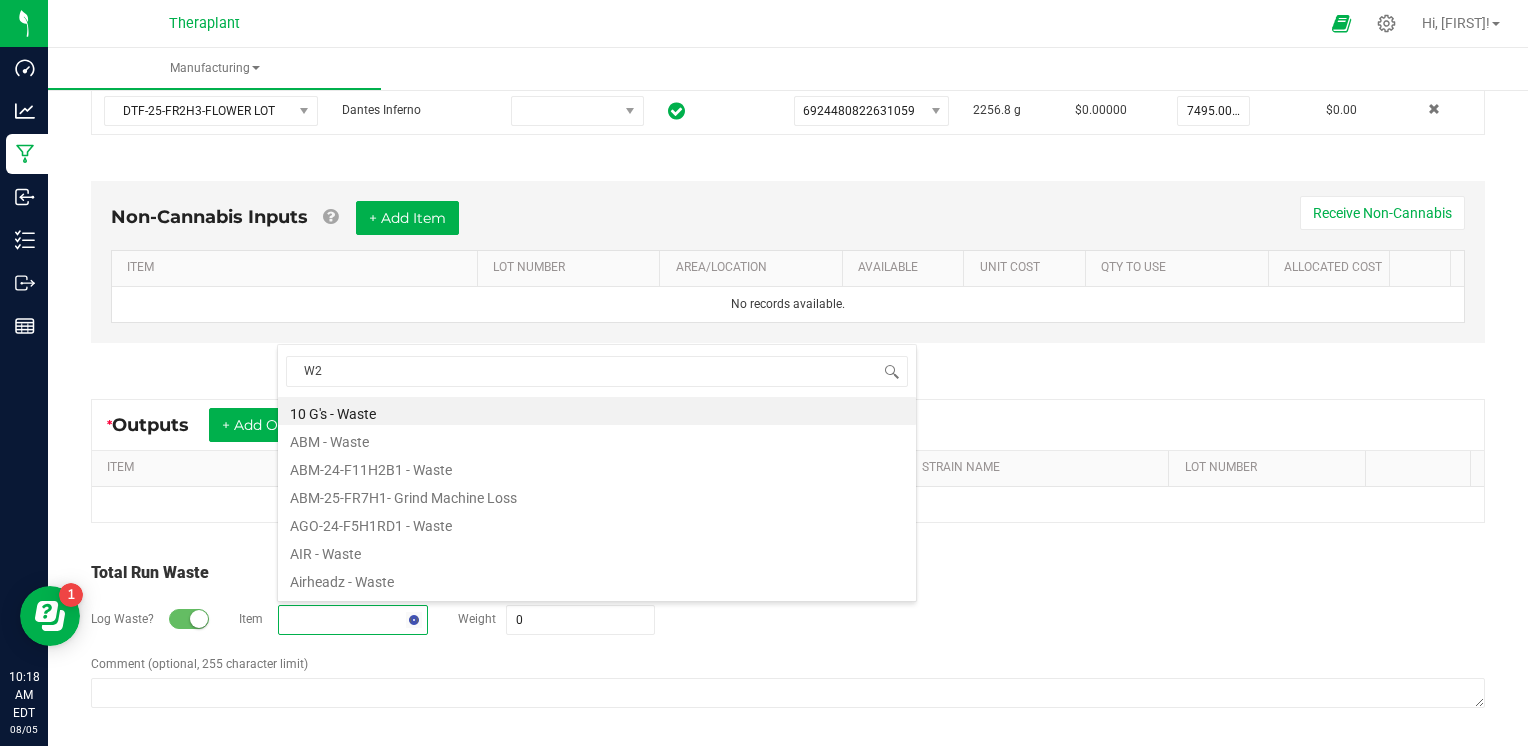 type on "W25" 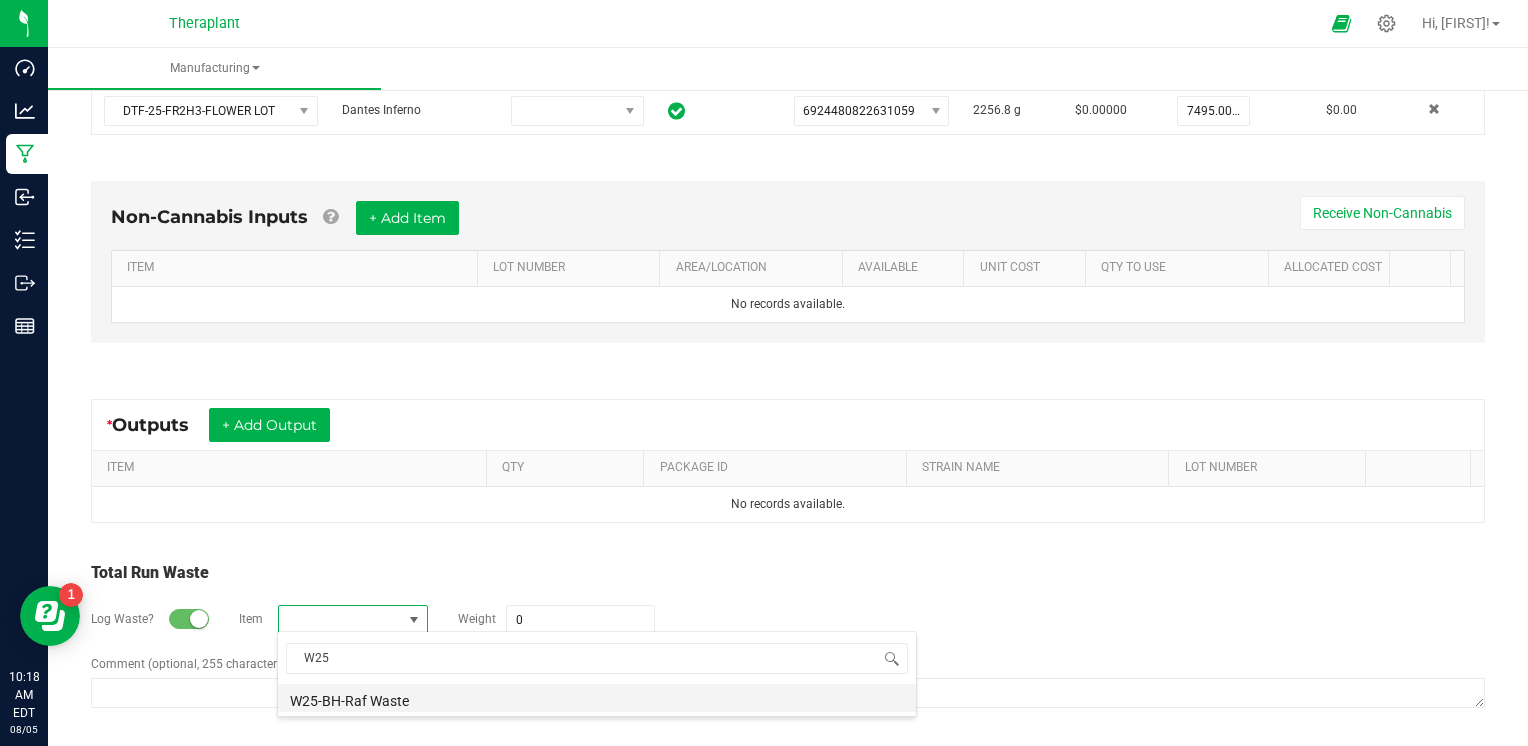 click on "W25-BH-Raf Waste" at bounding box center [597, 698] 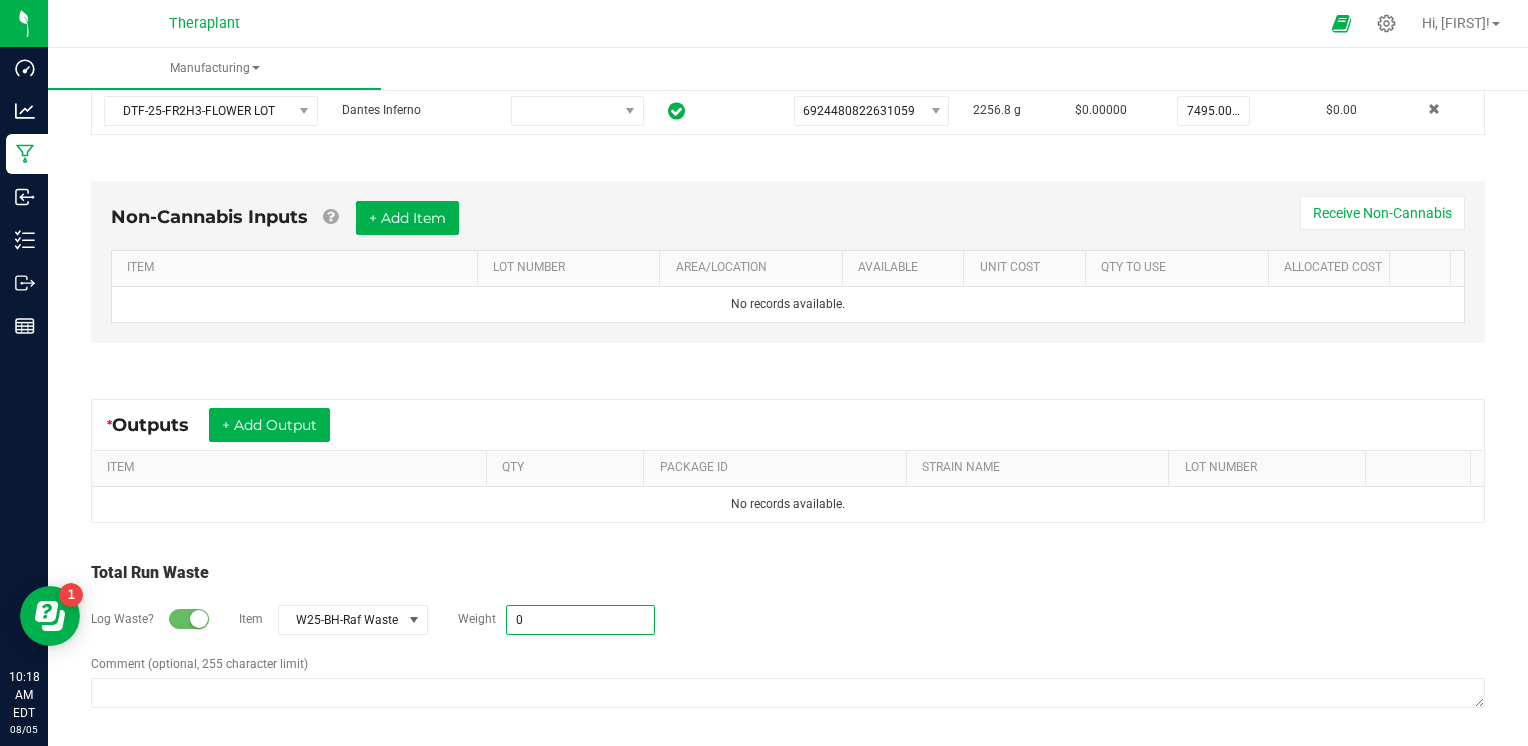 click on "0" at bounding box center (580, 620) 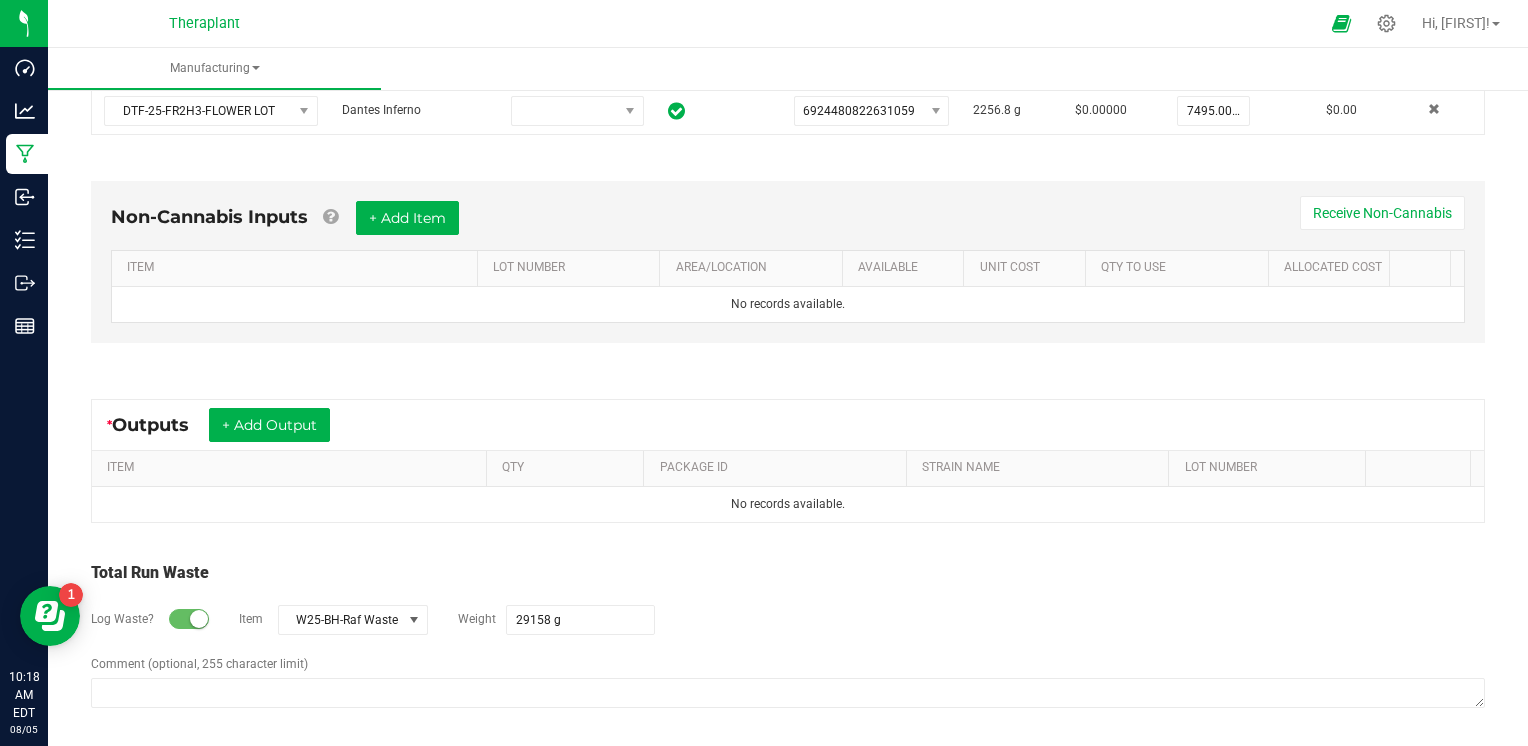 type on "[NUMBER] g" 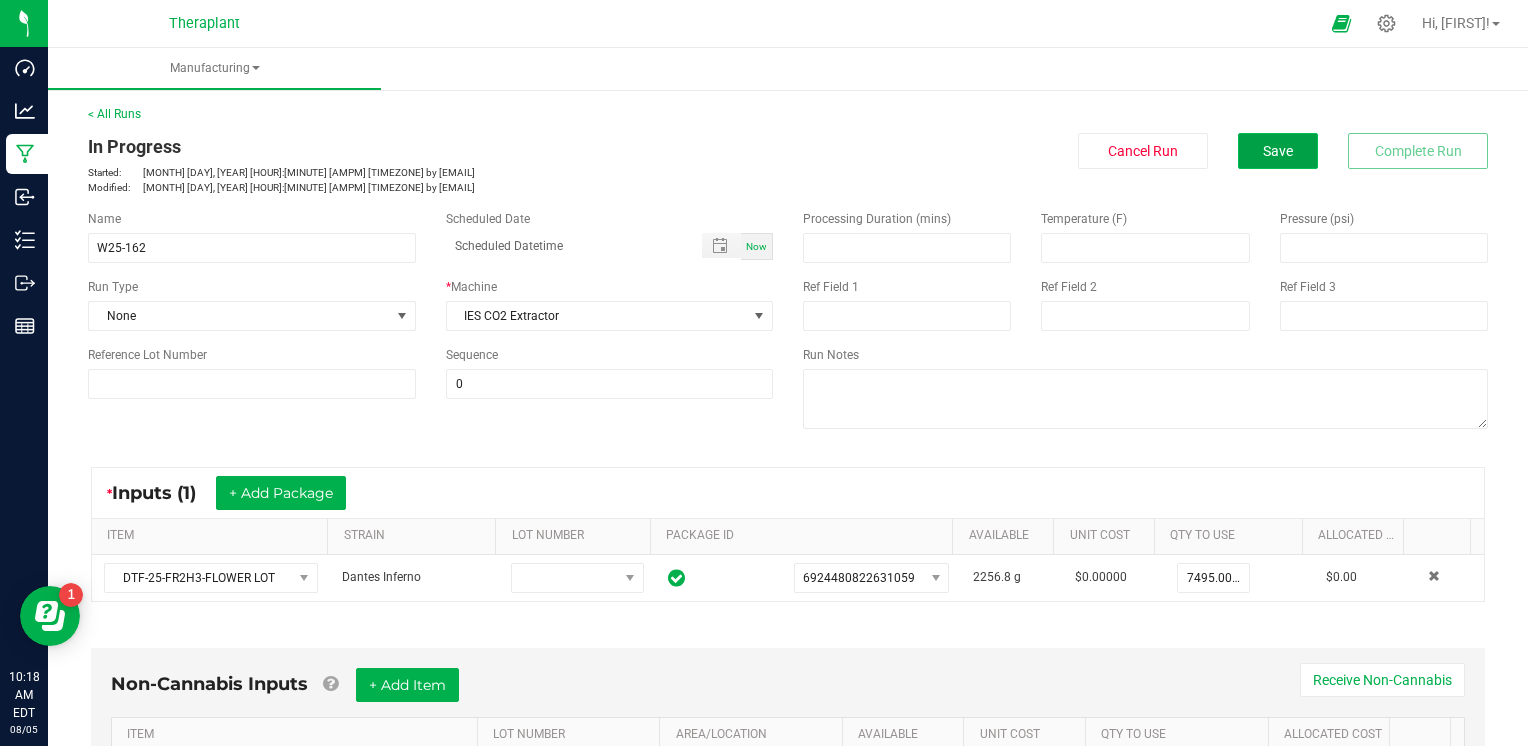 click on "Save" at bounding box center [1278, 151] 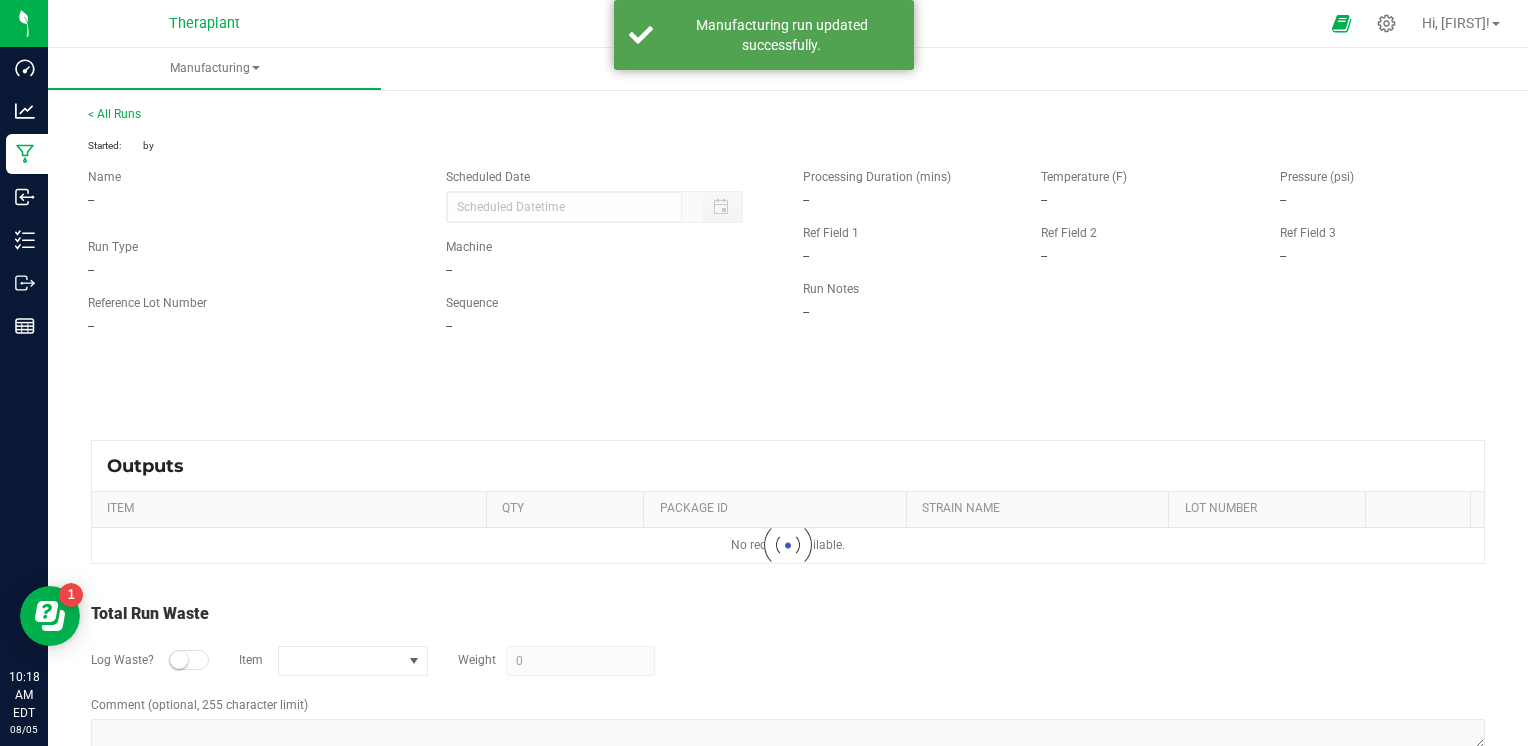 type on "[NUMBER] g" 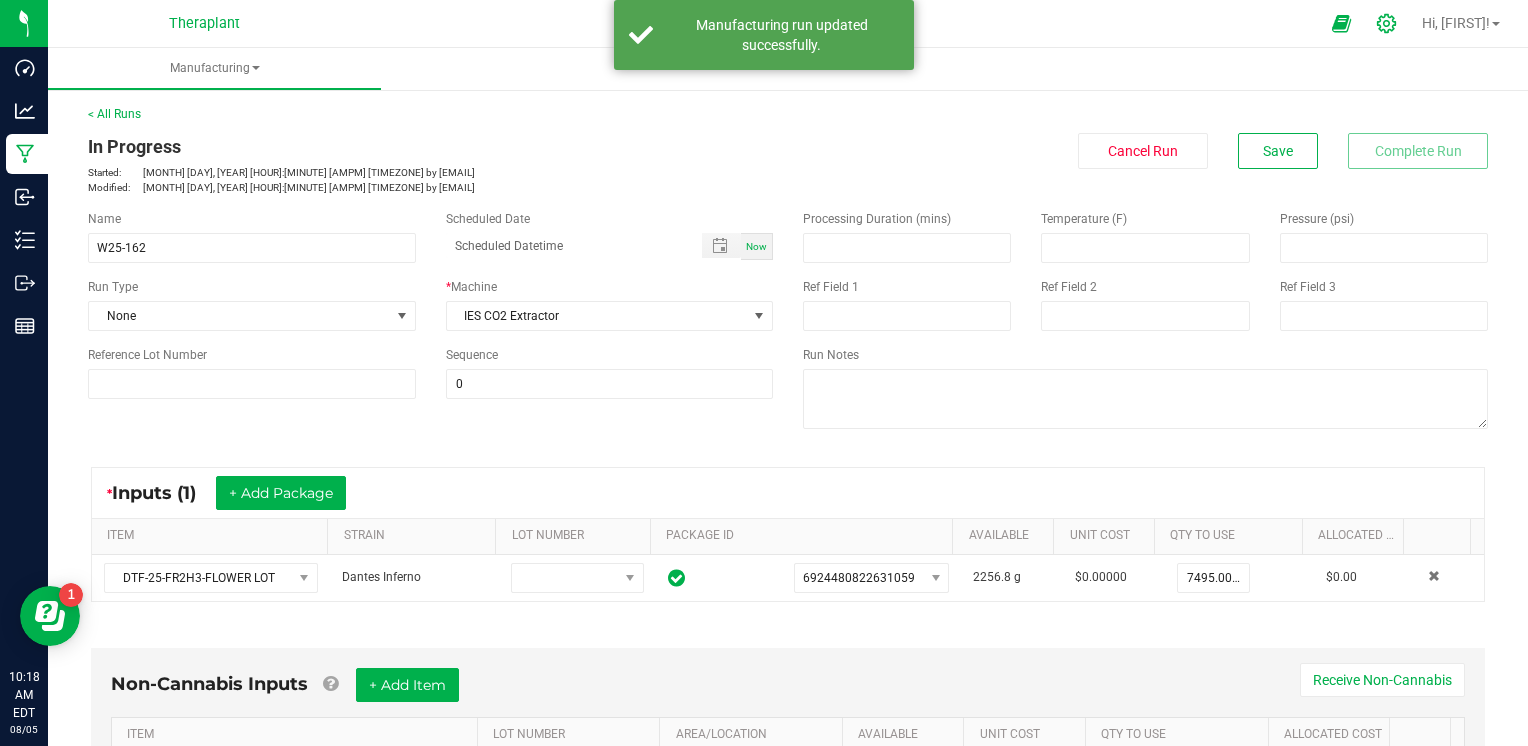 click 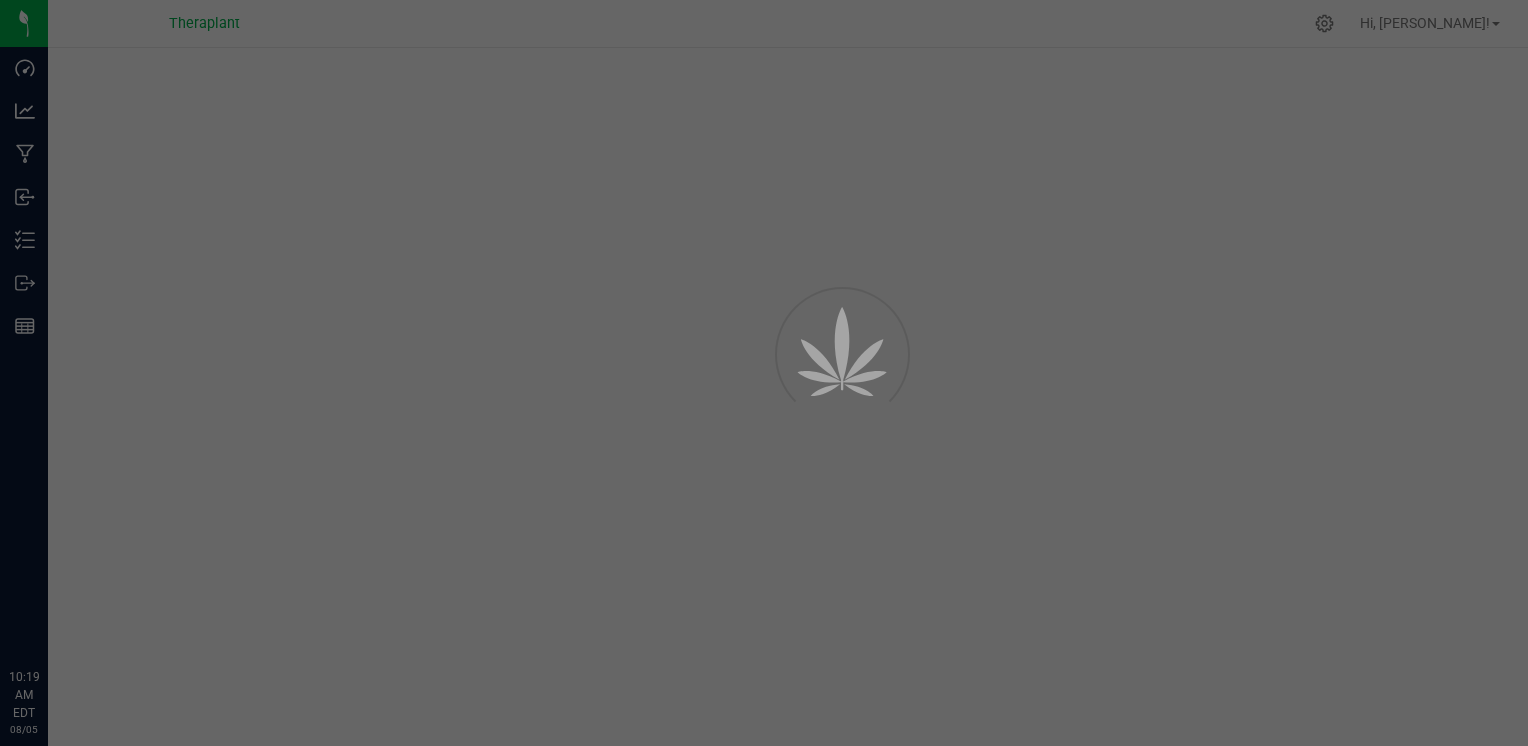 scroll, scrollTop: 0, scrollLeft: 0, axis: both 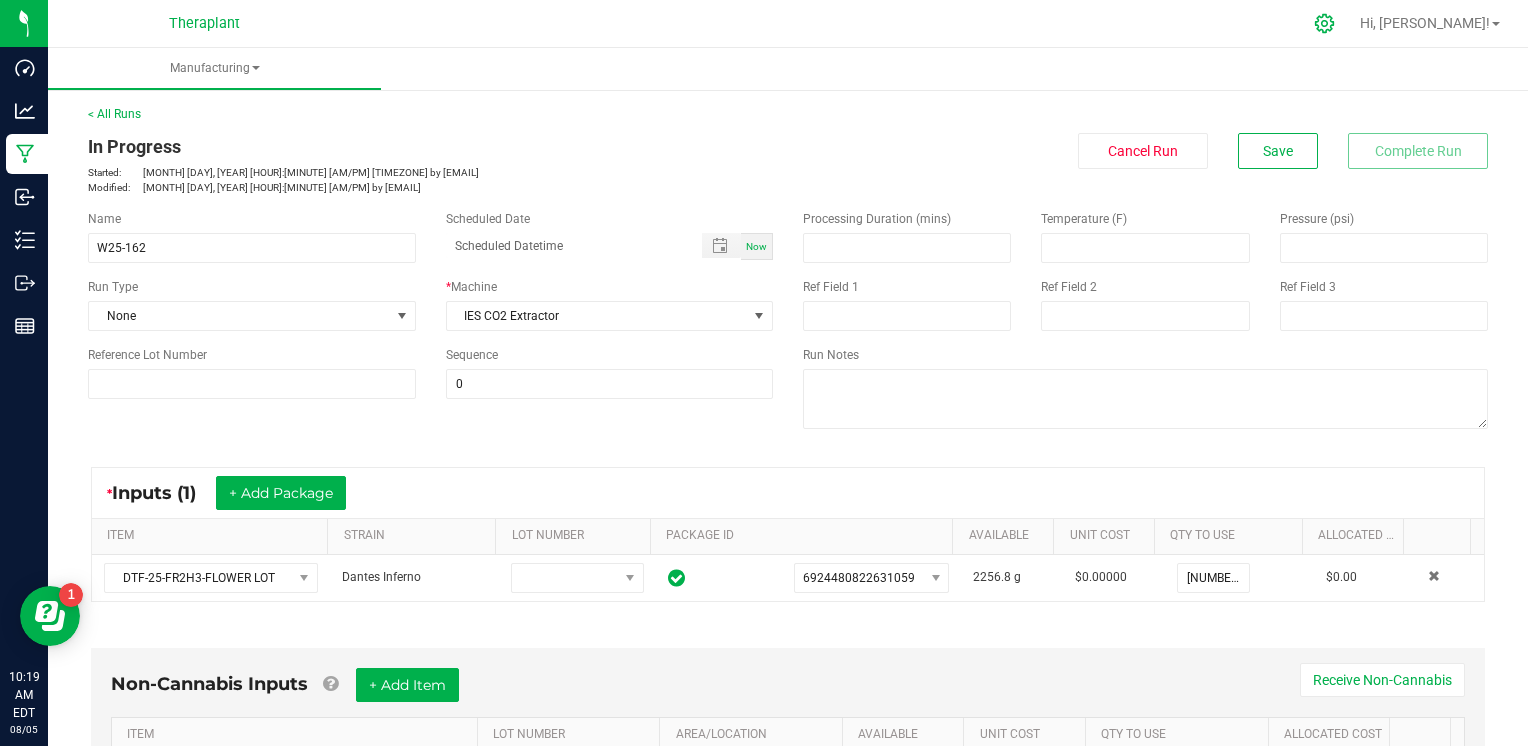 click 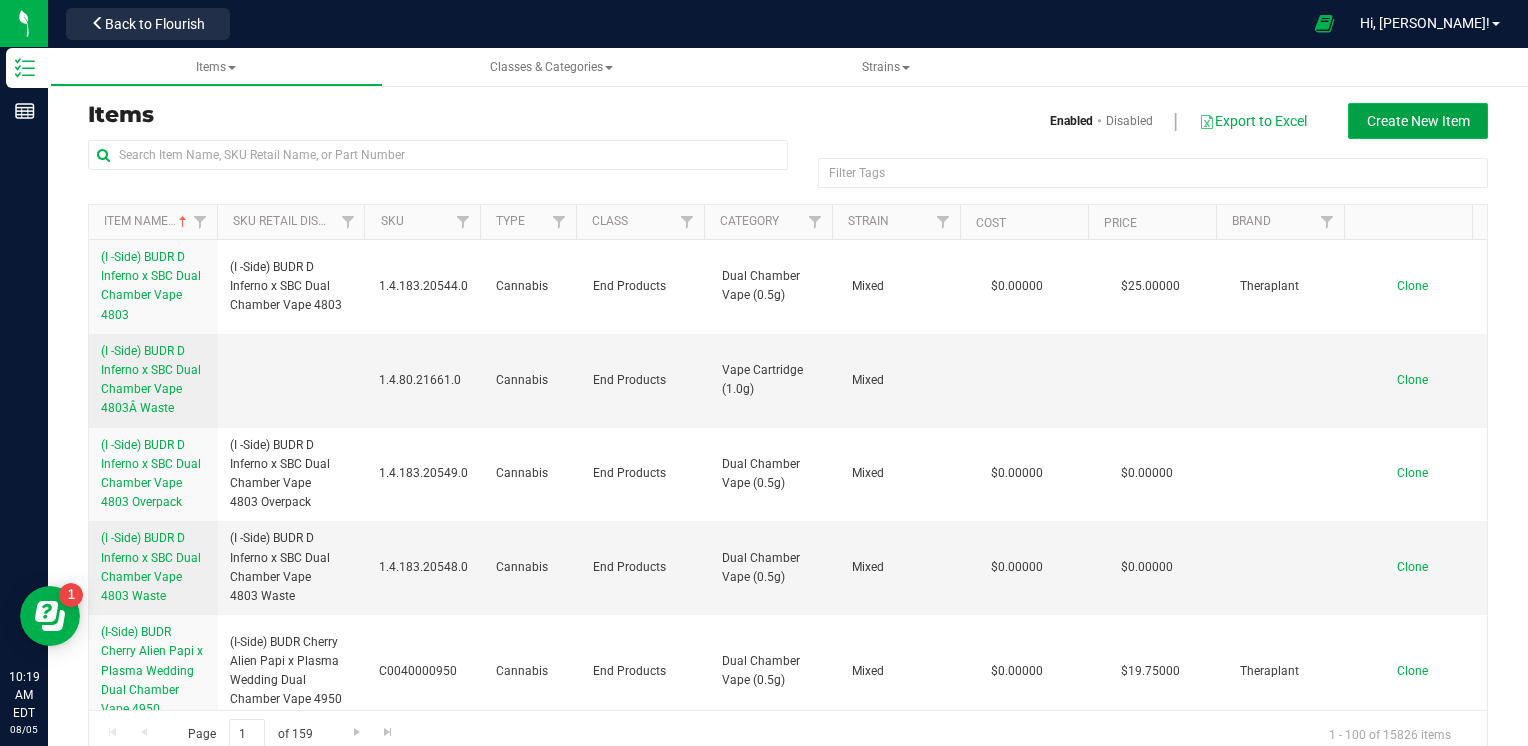 click on "Create New Item" at bounding box center [1418, 121] 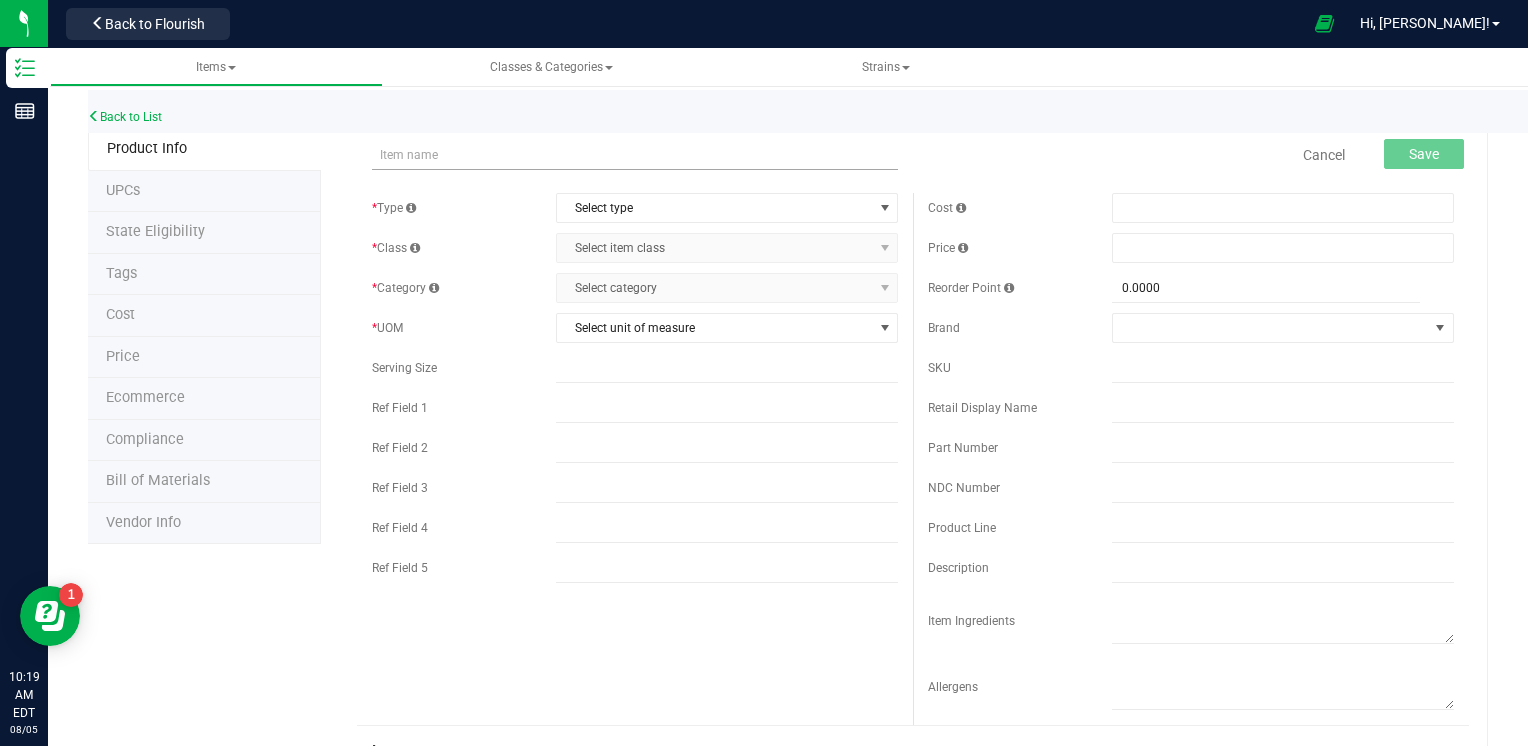 click at bounding box center [635, 155] 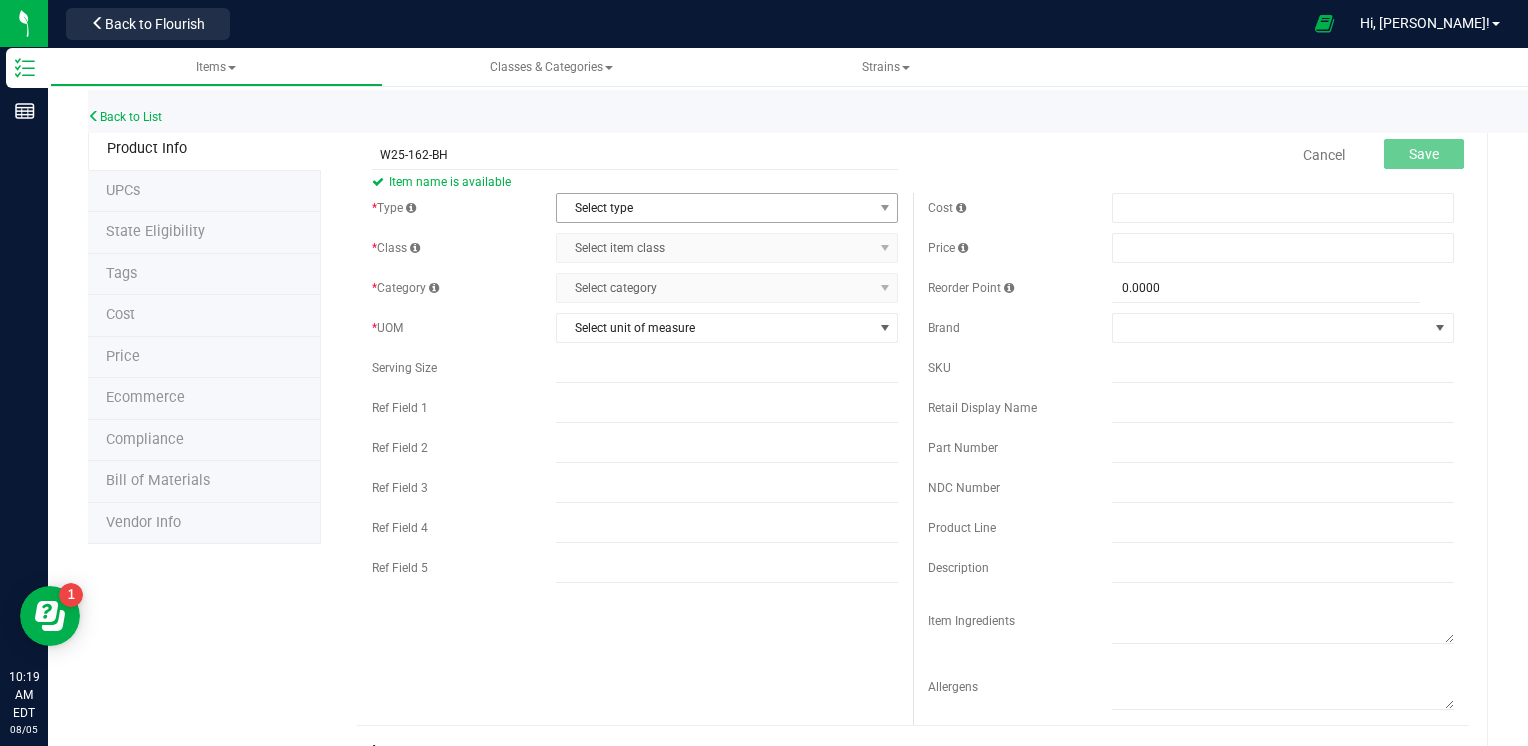 type on "W25-162-BH" 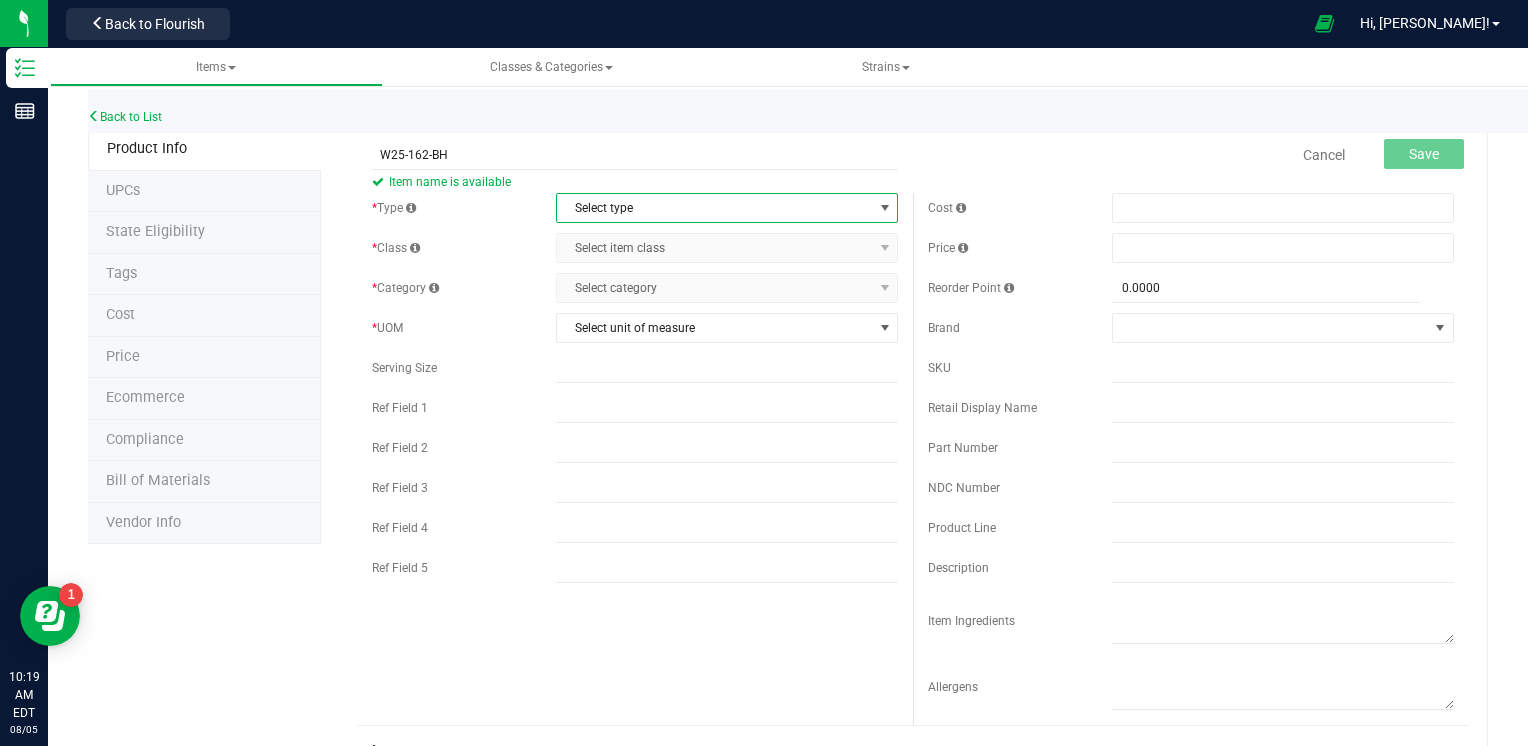 click on "Select type" at bounding box center [714, 208] 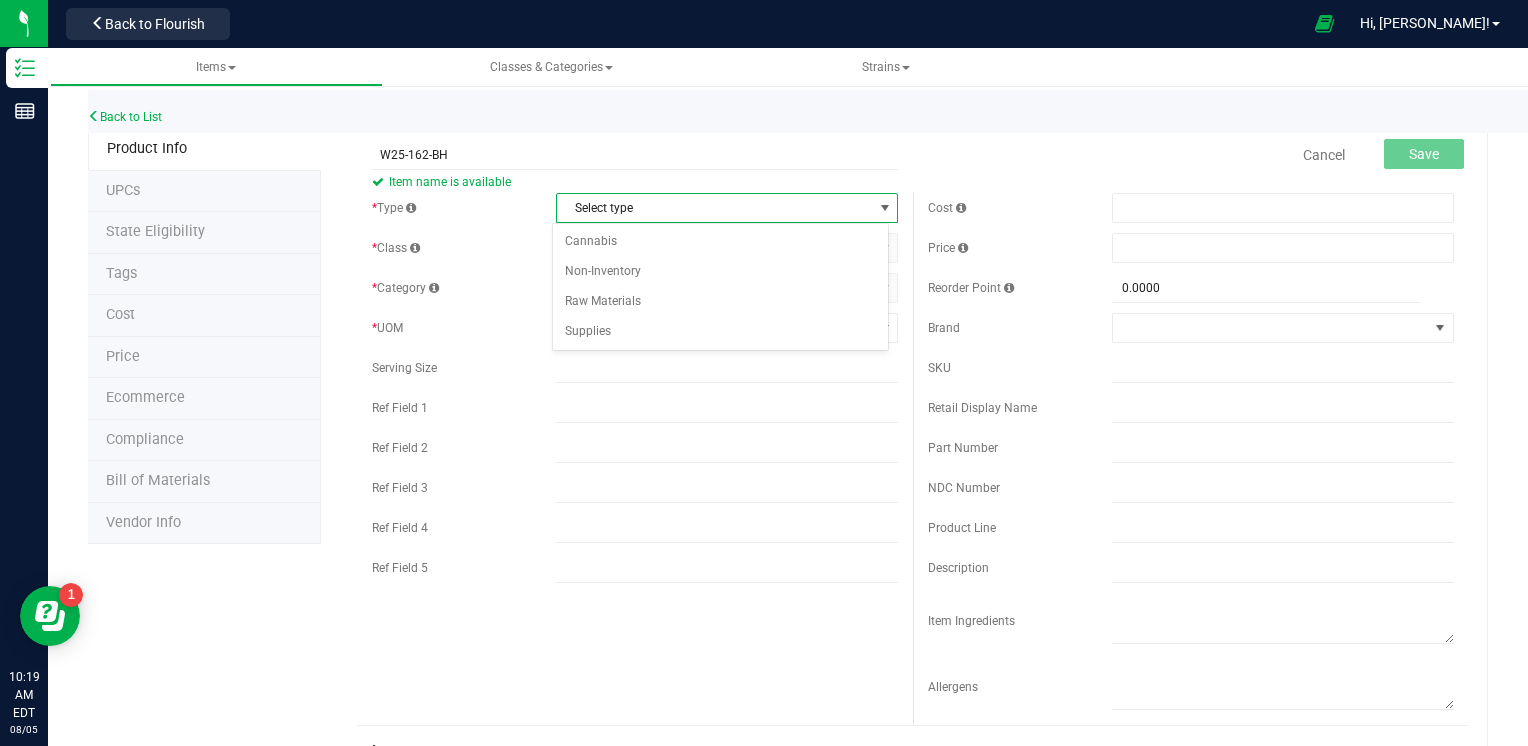 click on "Select type Cannabis Non-Inventory Raw Materials Supplies No data found." at bounding box center (721, 287) 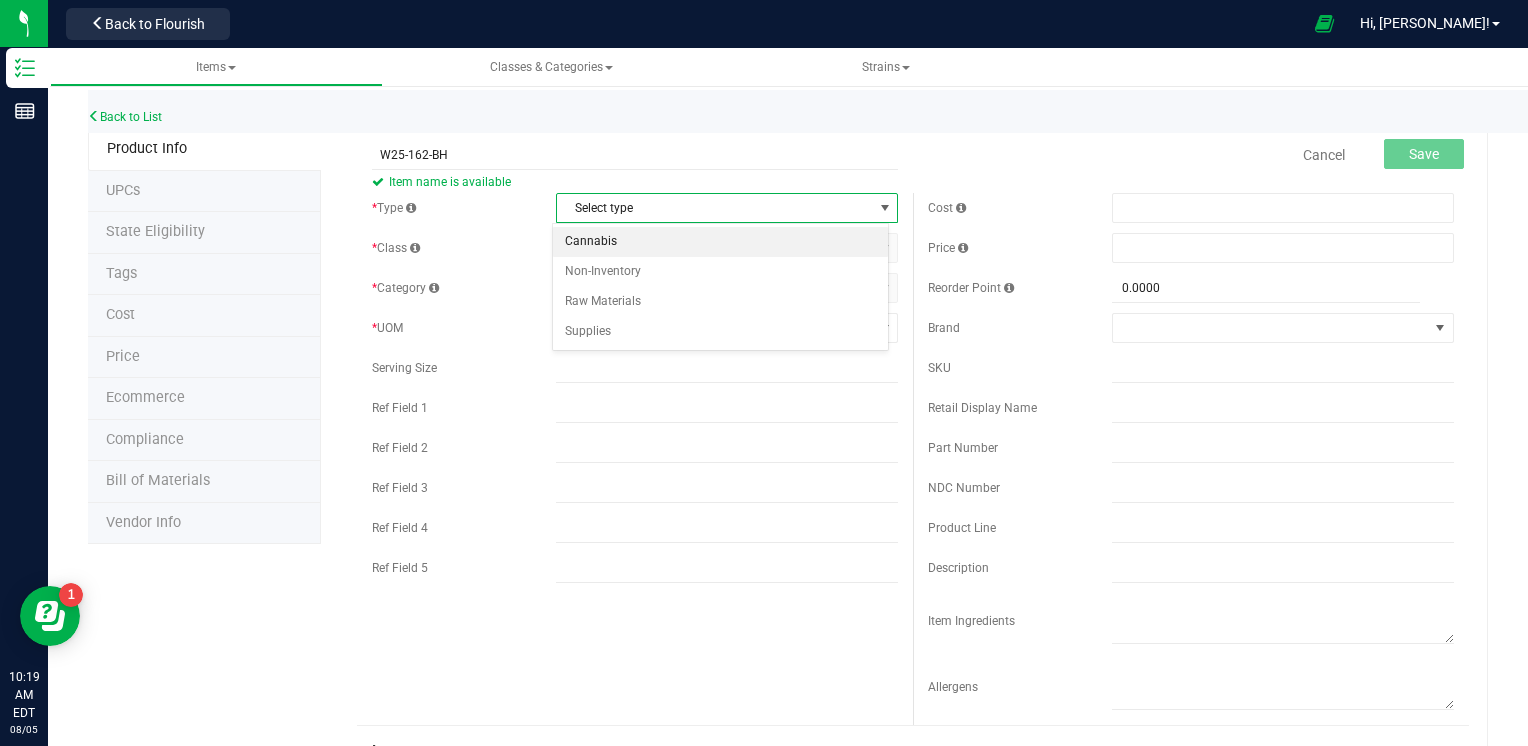 click on "Cannabis" at bounding box center [721, 242] 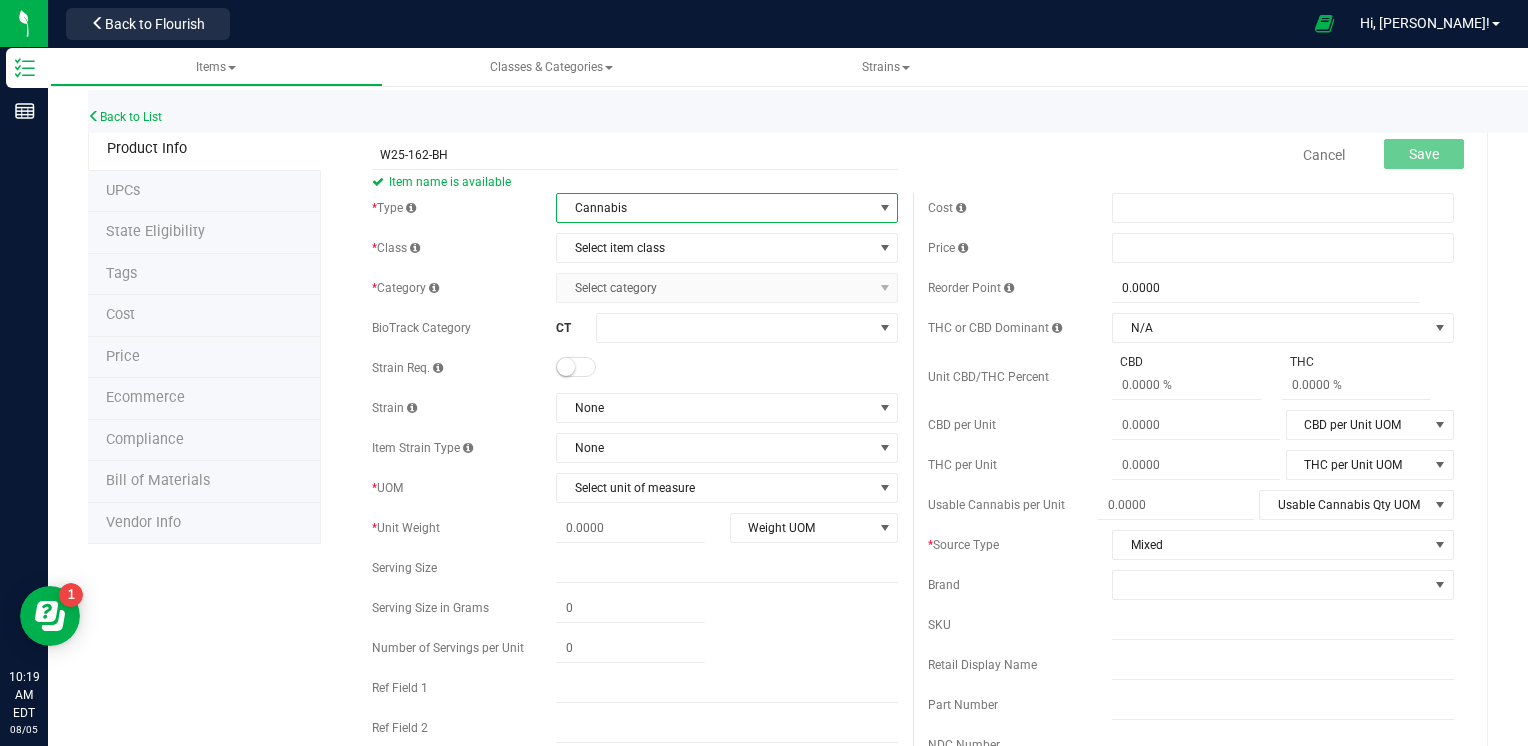 click on "Select item class" at bounding box center (714, 248) 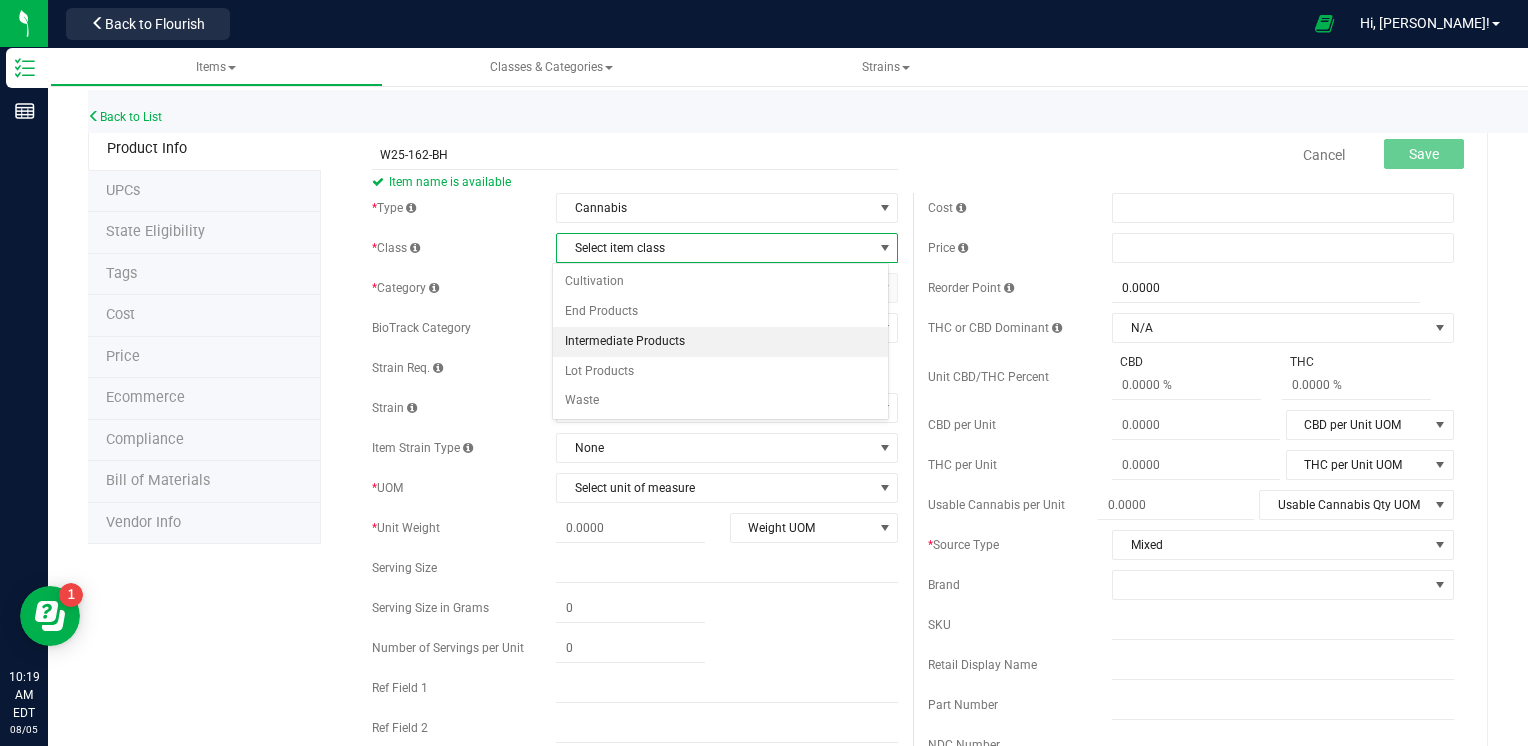 click on "Intermediate Products" at bounding box center [721, 342] 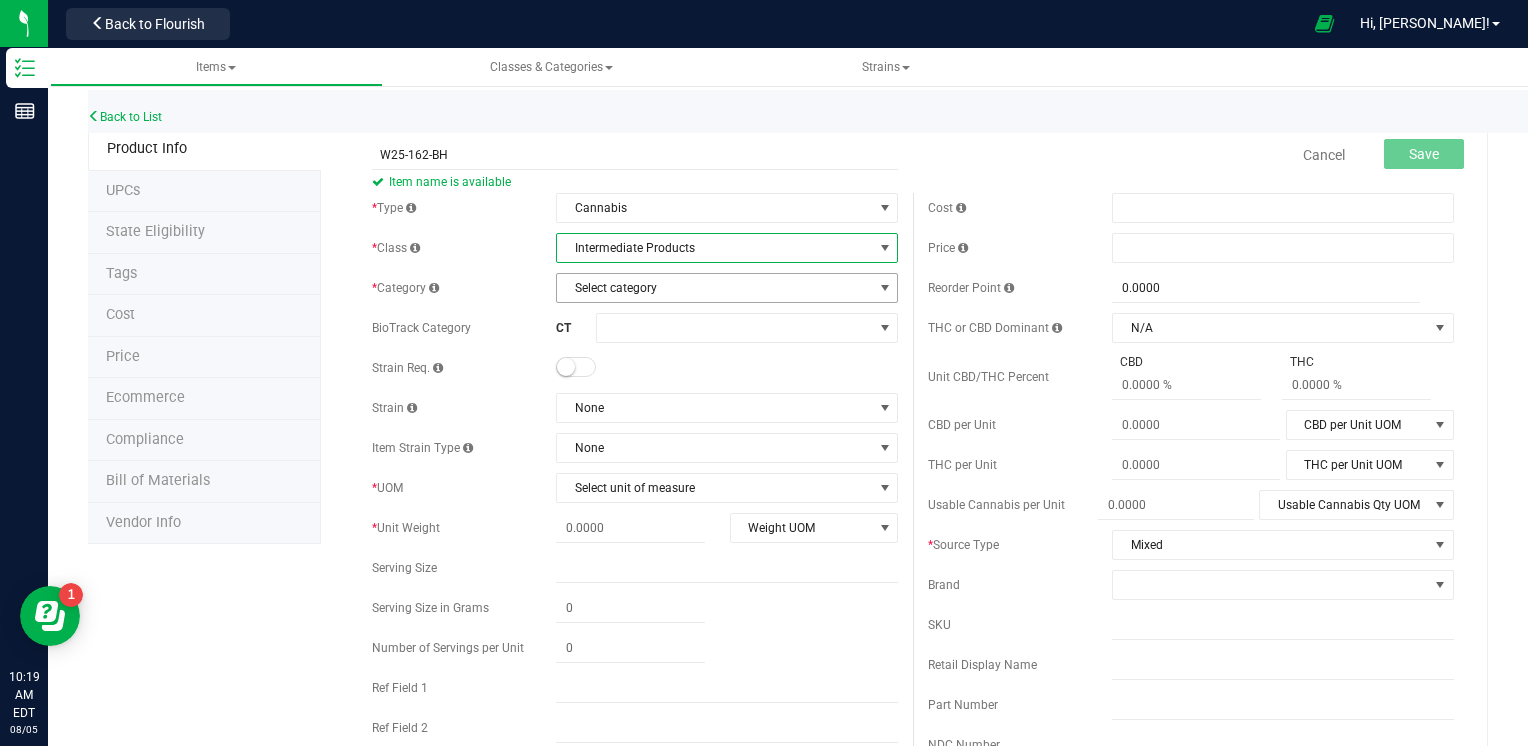 click on "Select category" at bounding box center (714, 288) 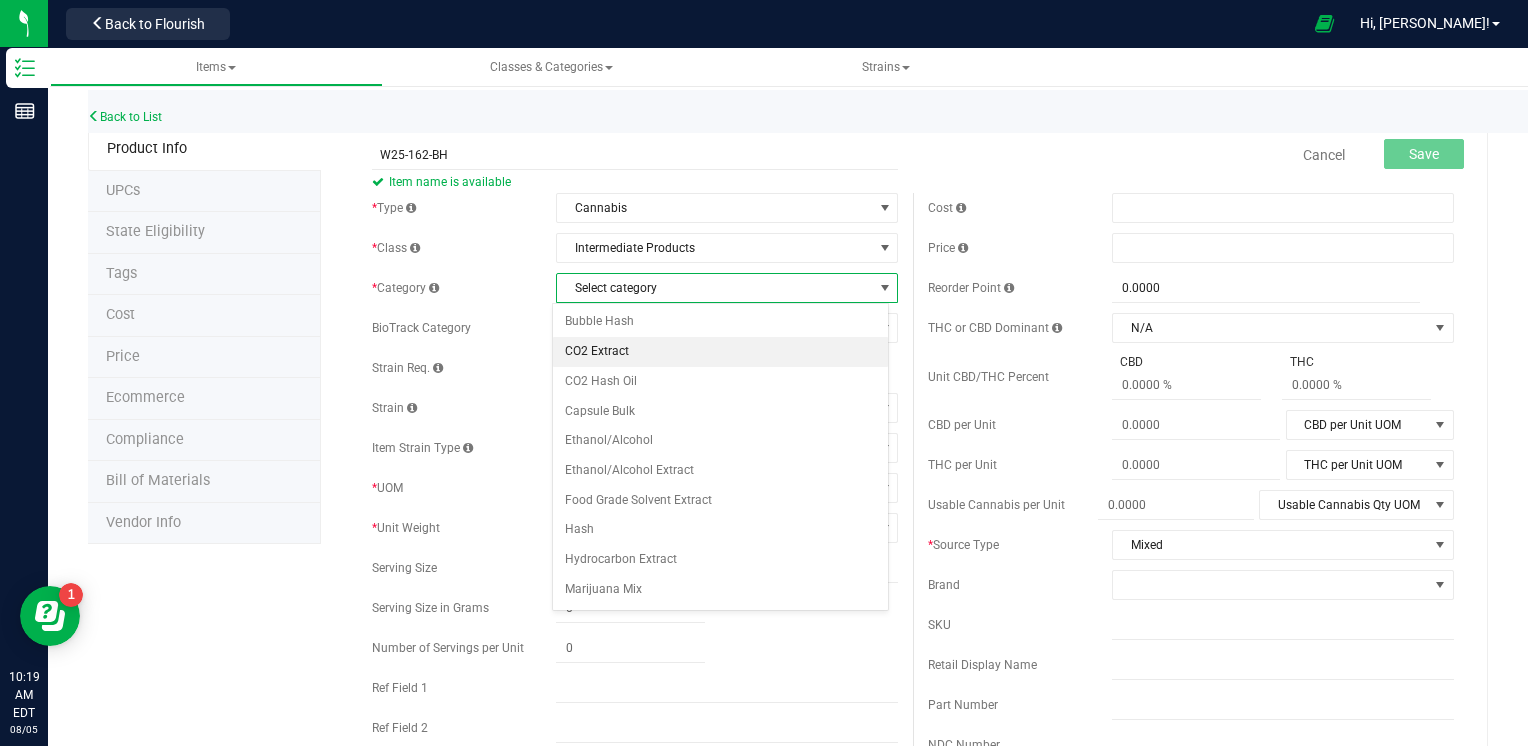 click on "CO2 Extract" at bounding box center [721, 352] 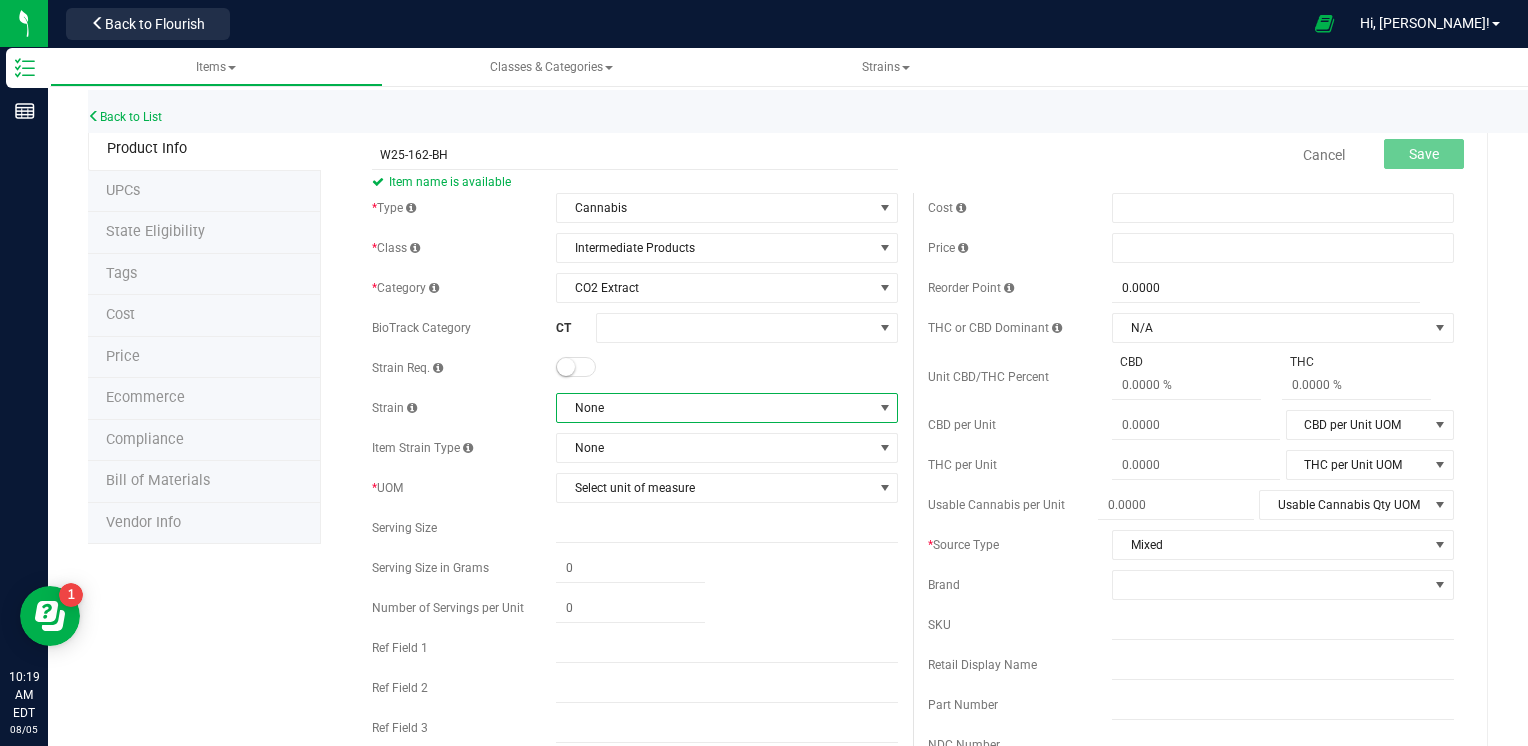 click on "None" at bounding box center [714, 408] 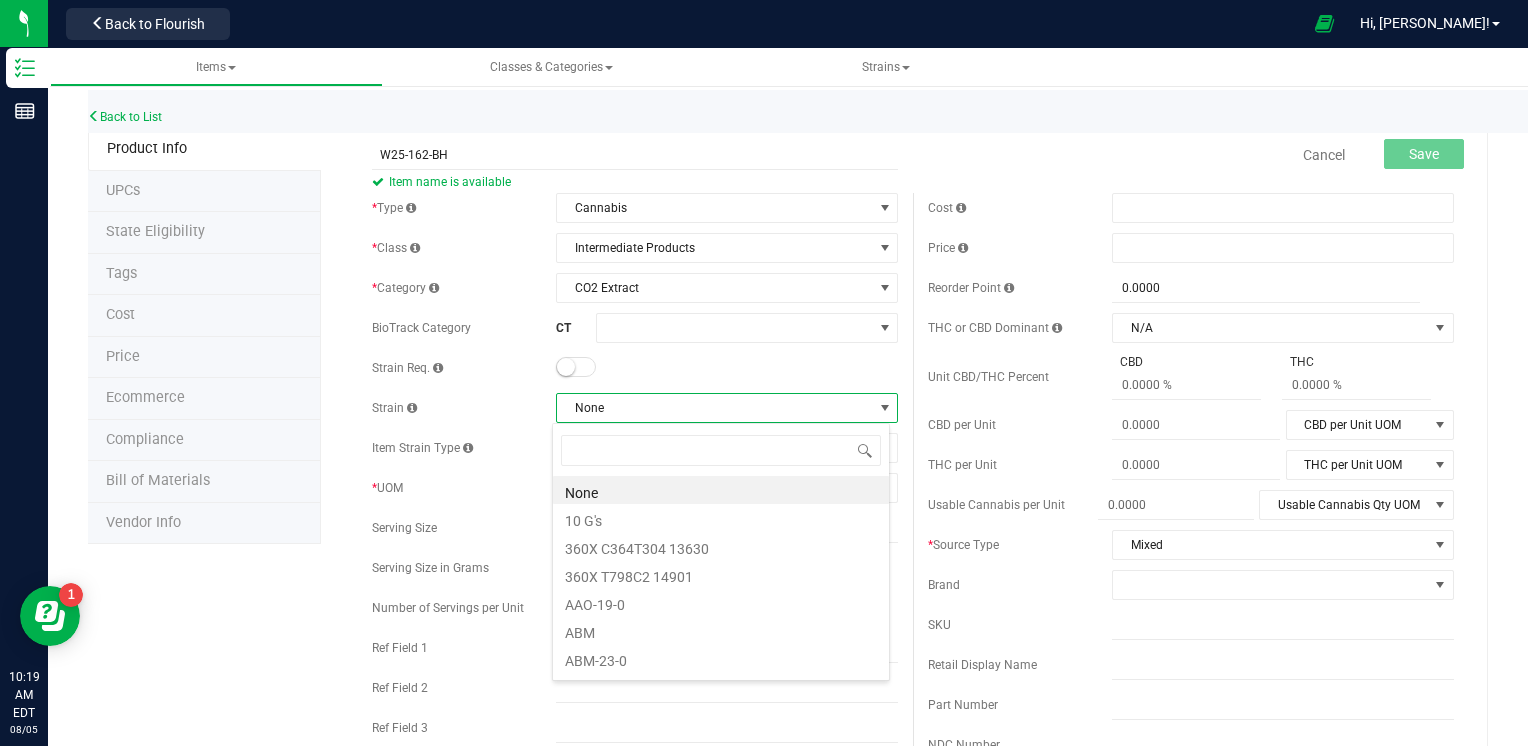 scroll, scrollTop: 99970, scrollLeft: 99662, axis: both 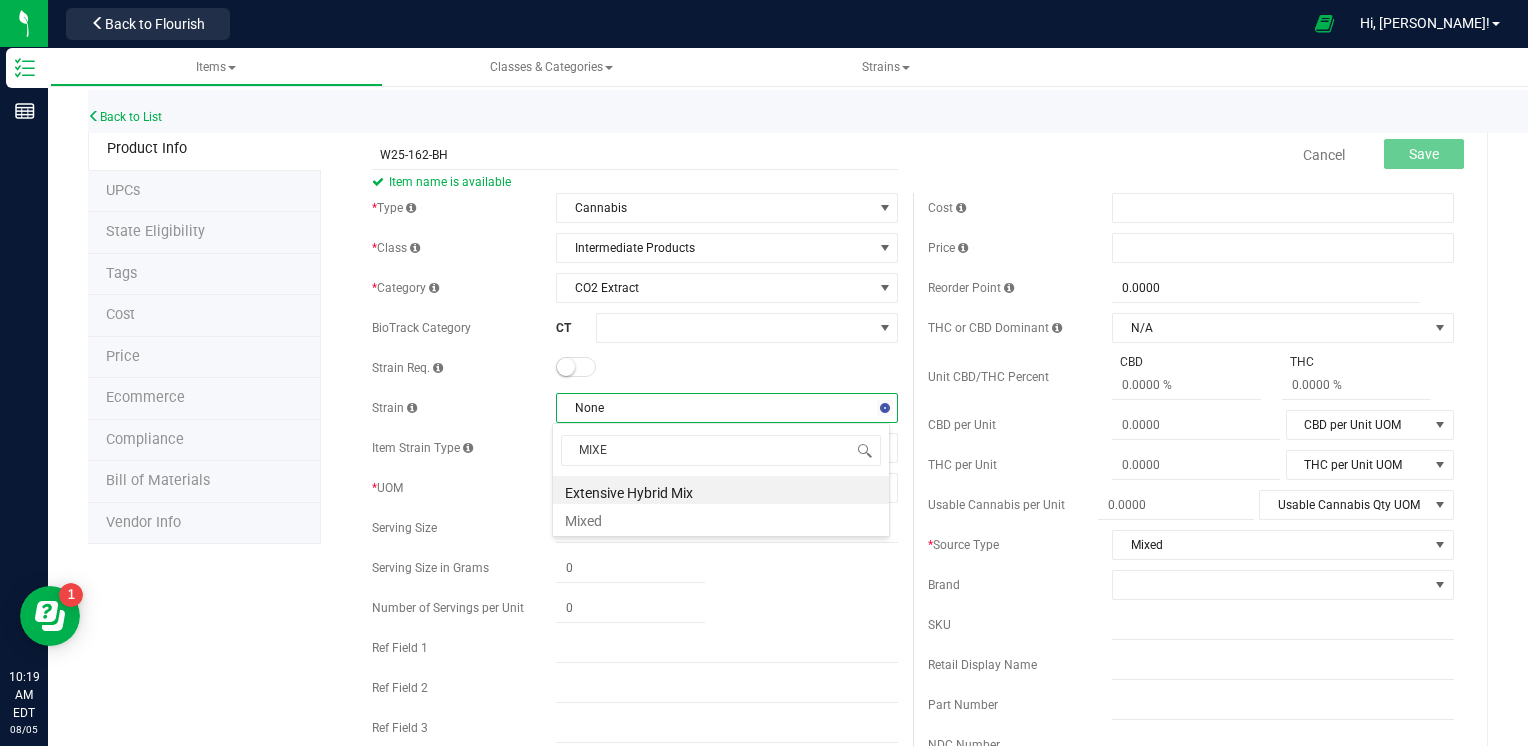 type on "MIXED" 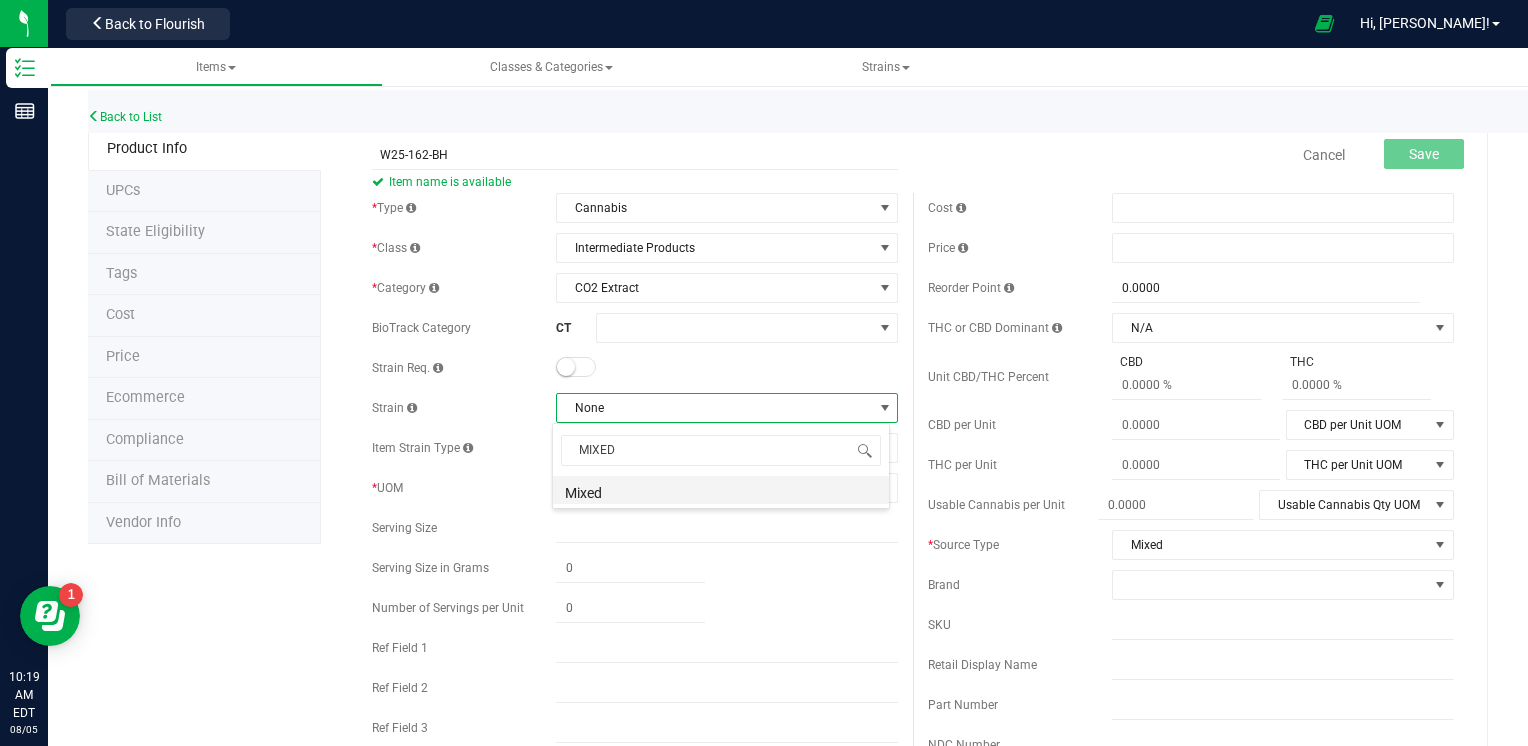 click on "Mixed" at bounding box center (721, 490) 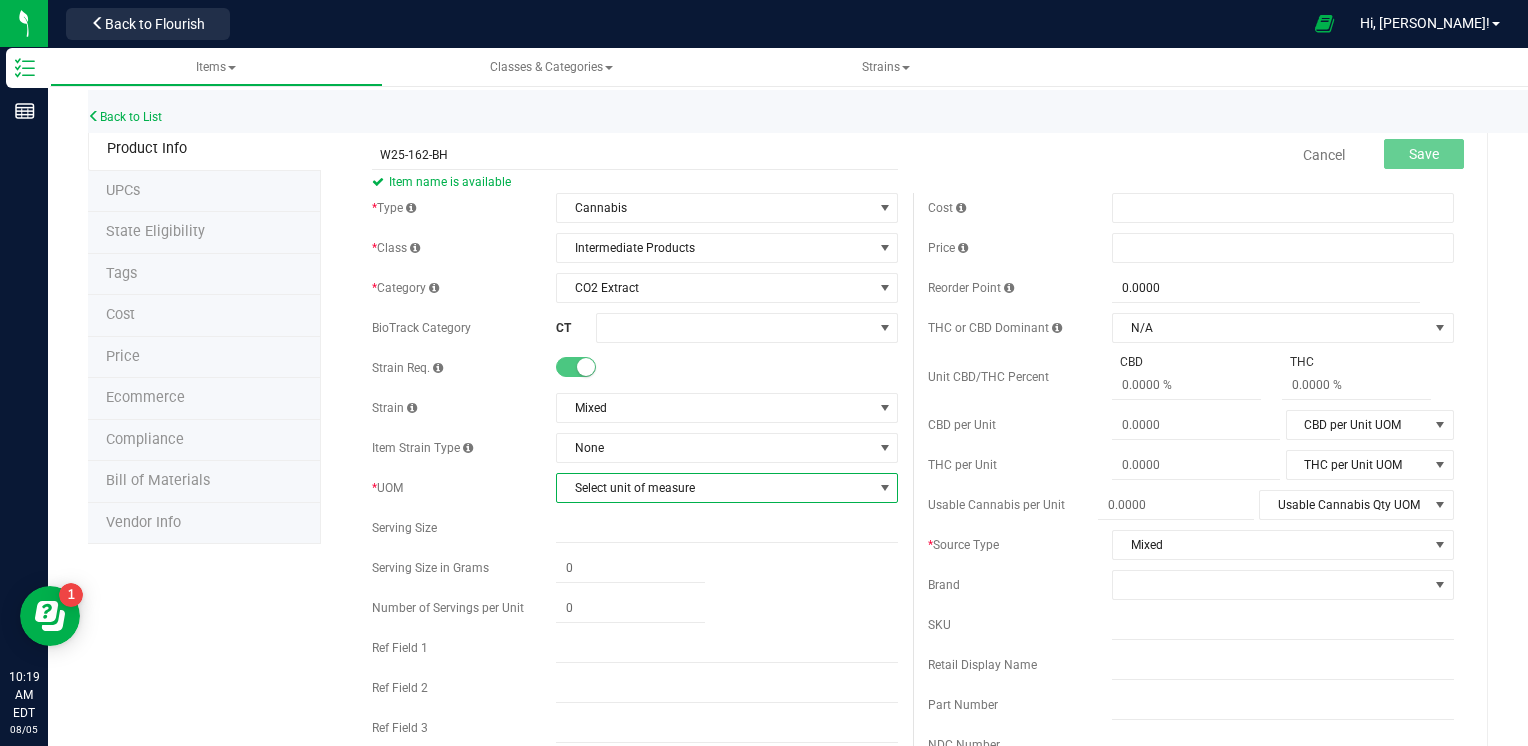 click on "Select unit of measure" at bounding box center (714, 488) 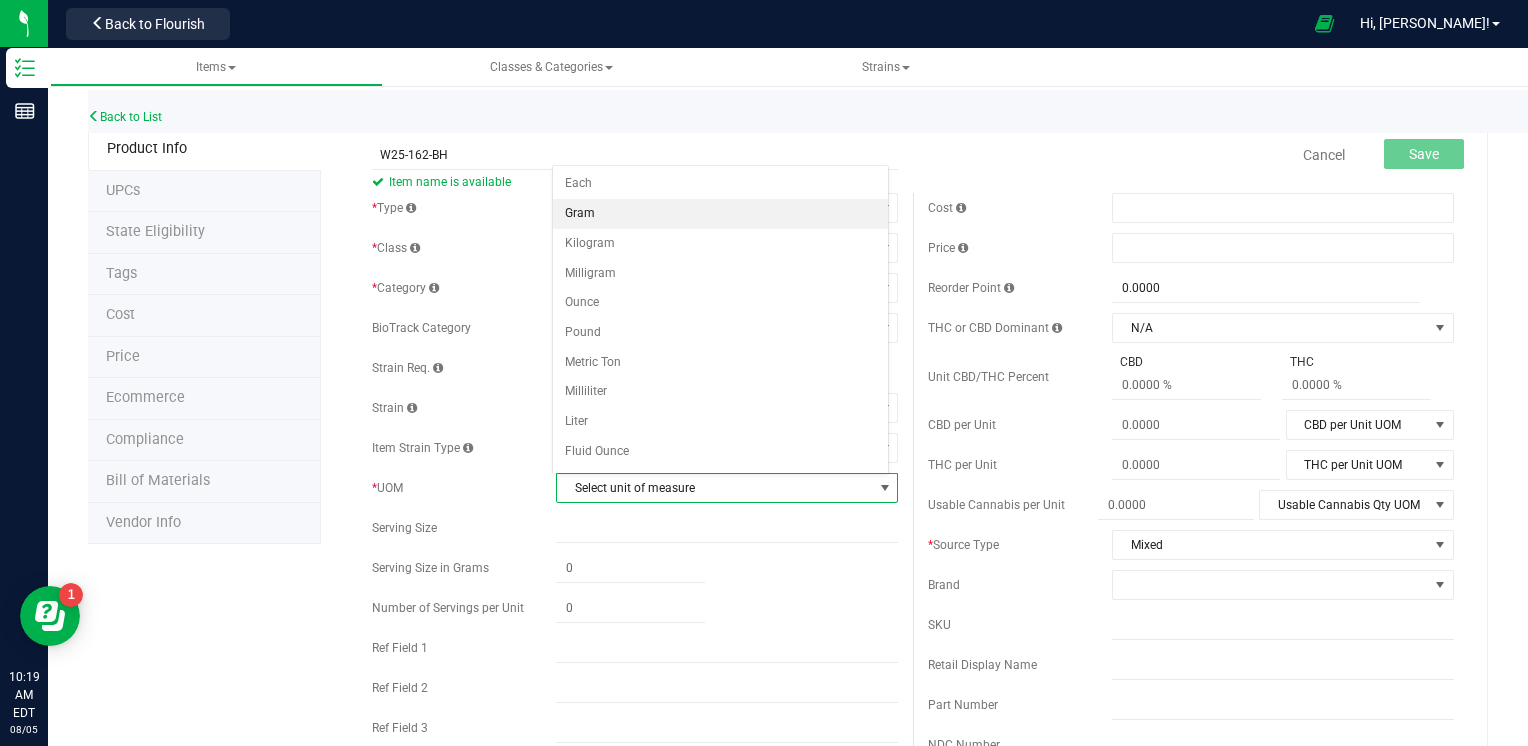 click on "Gram" at bounding box center (721, 214) 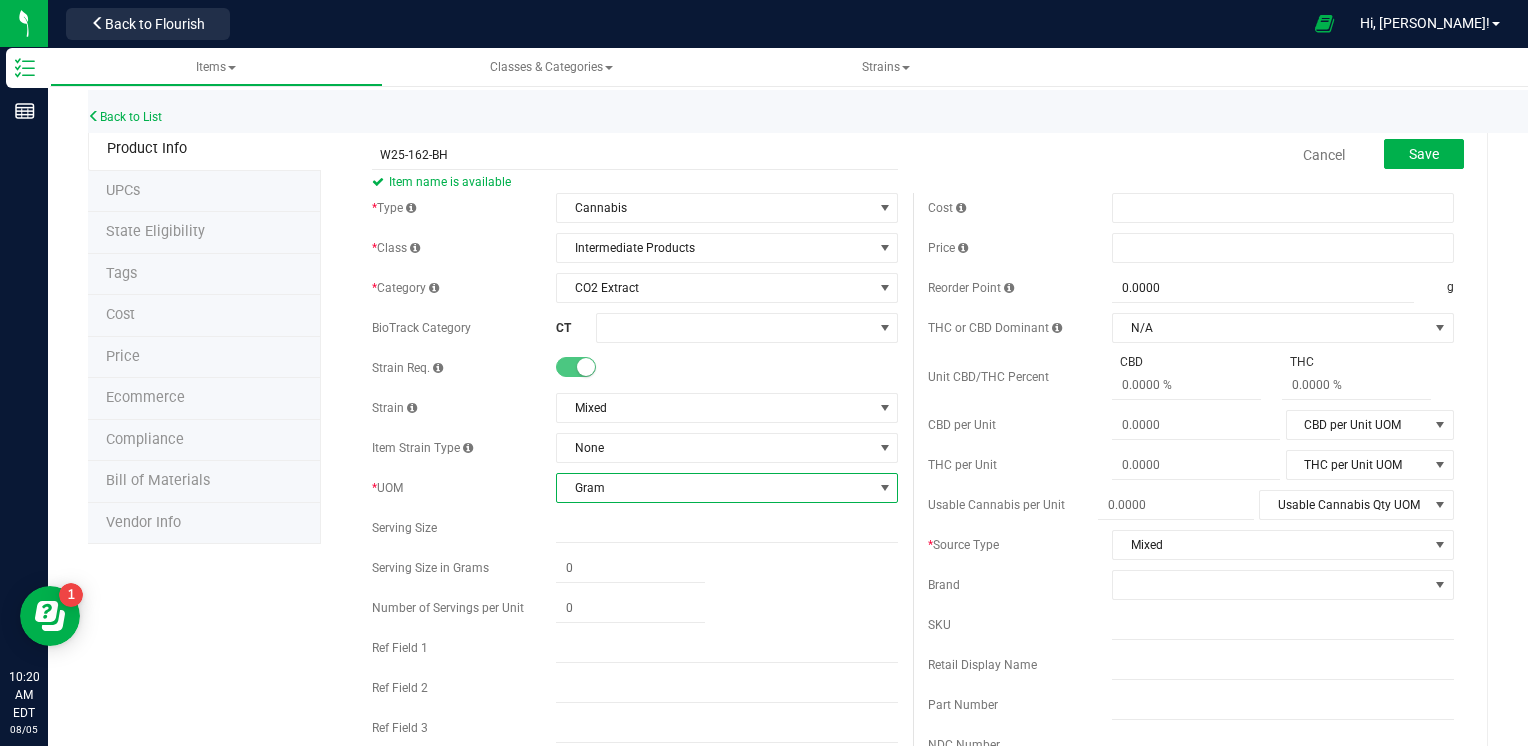click on "Cancel
Save" at bounding box center [1191, 155] 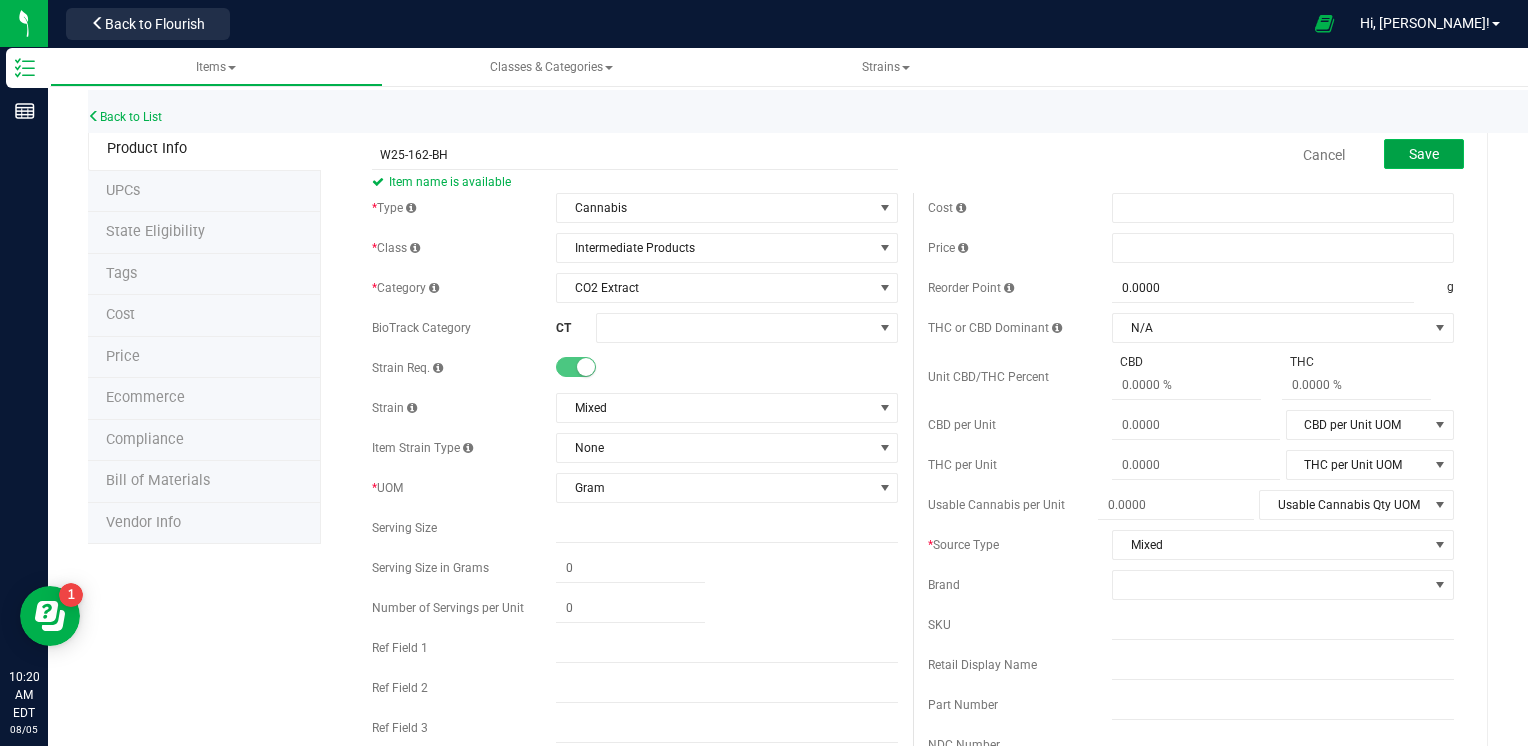 click on "Save" at bounding box center [1424, 154] 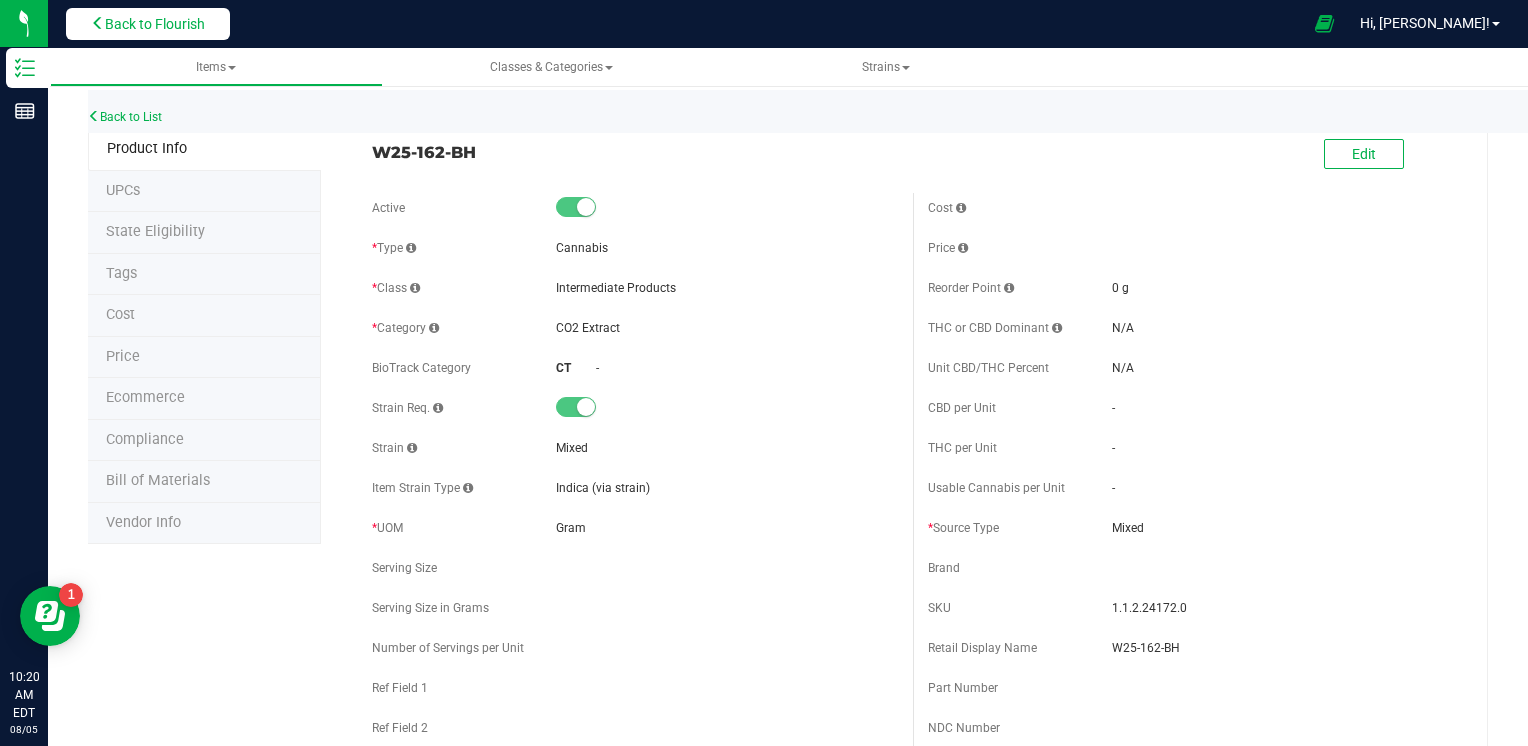 click on "Back to Flourish" at bounding box center [148, 24] 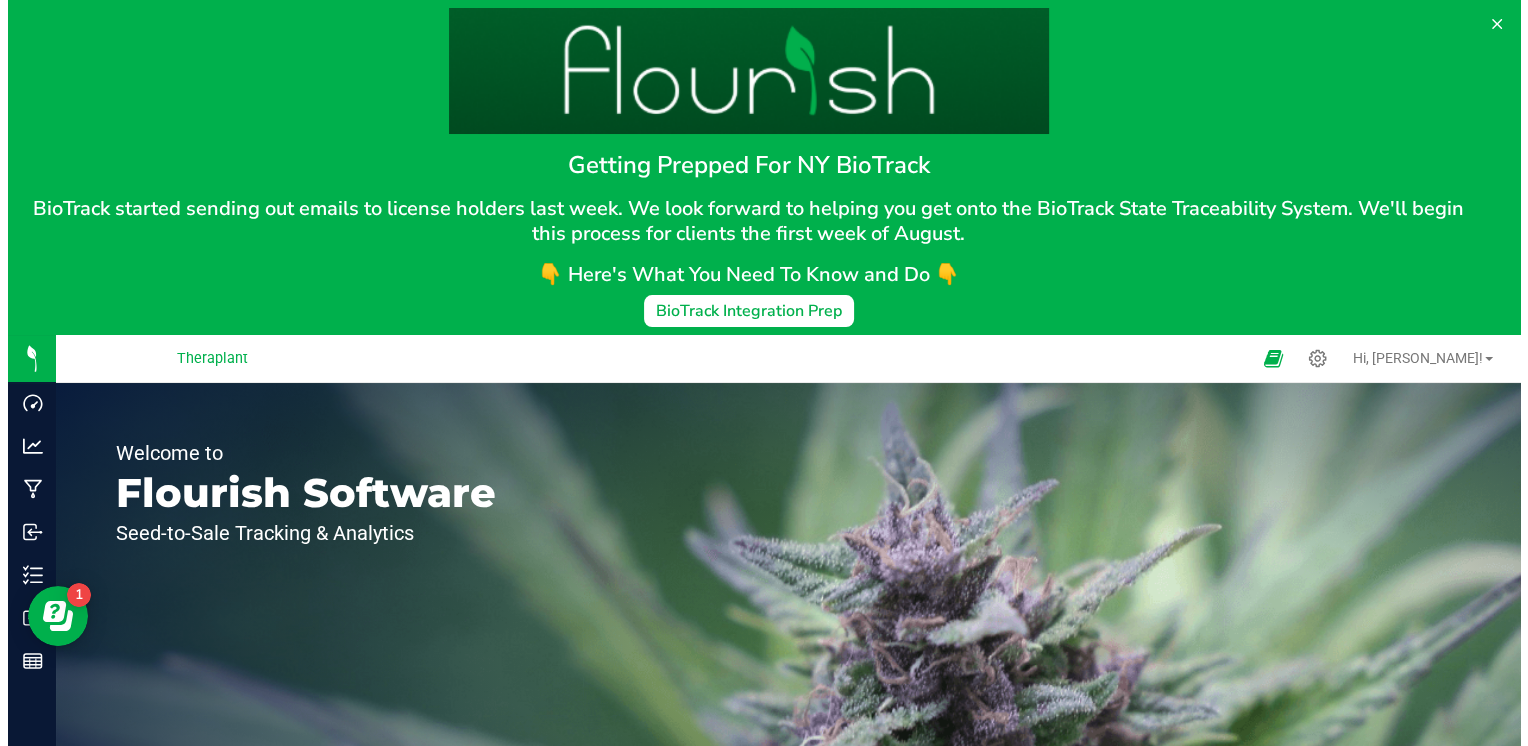 scroll, scrollTop: 0, scrollLeft: 0, axis: both 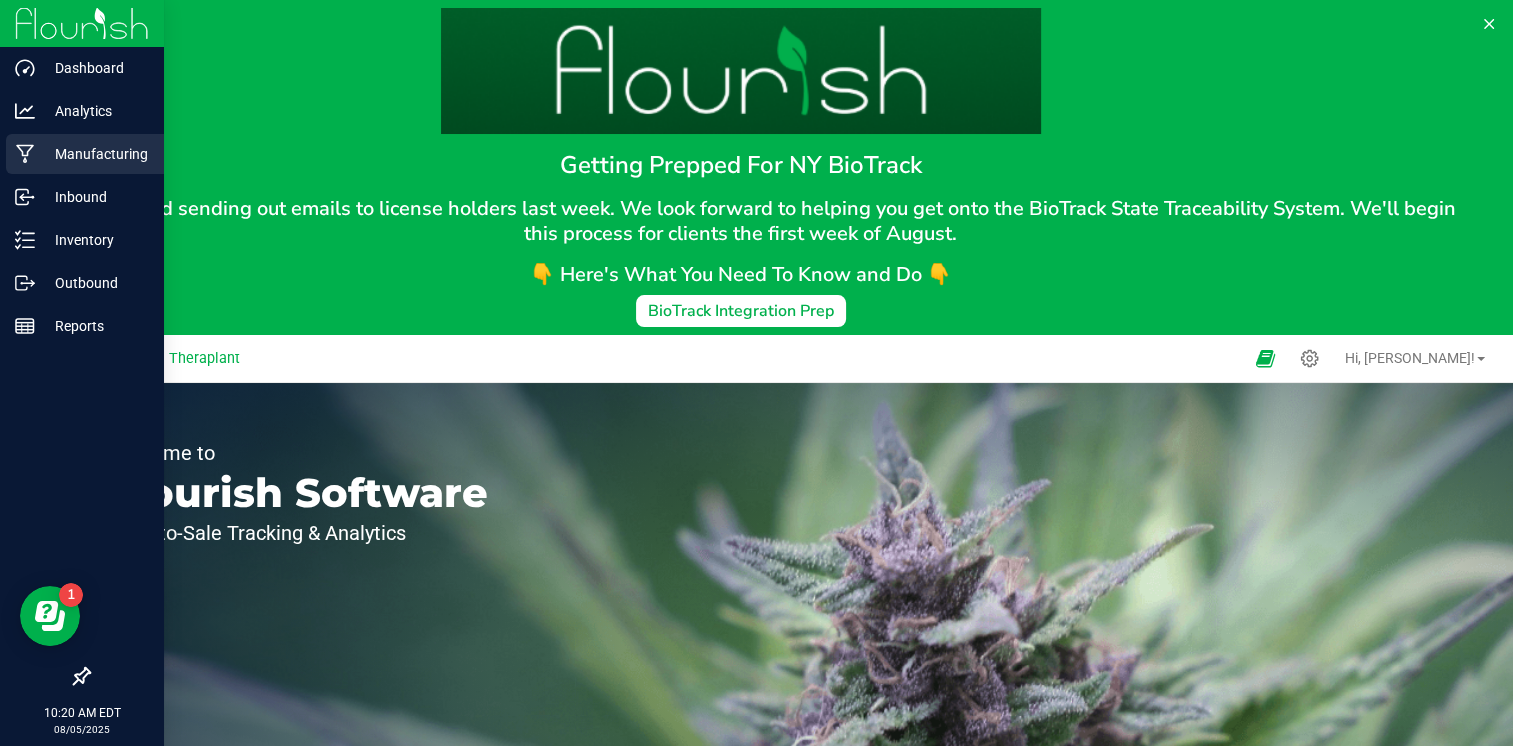 click on "Manufacturing" at bounding box center [85, 154] 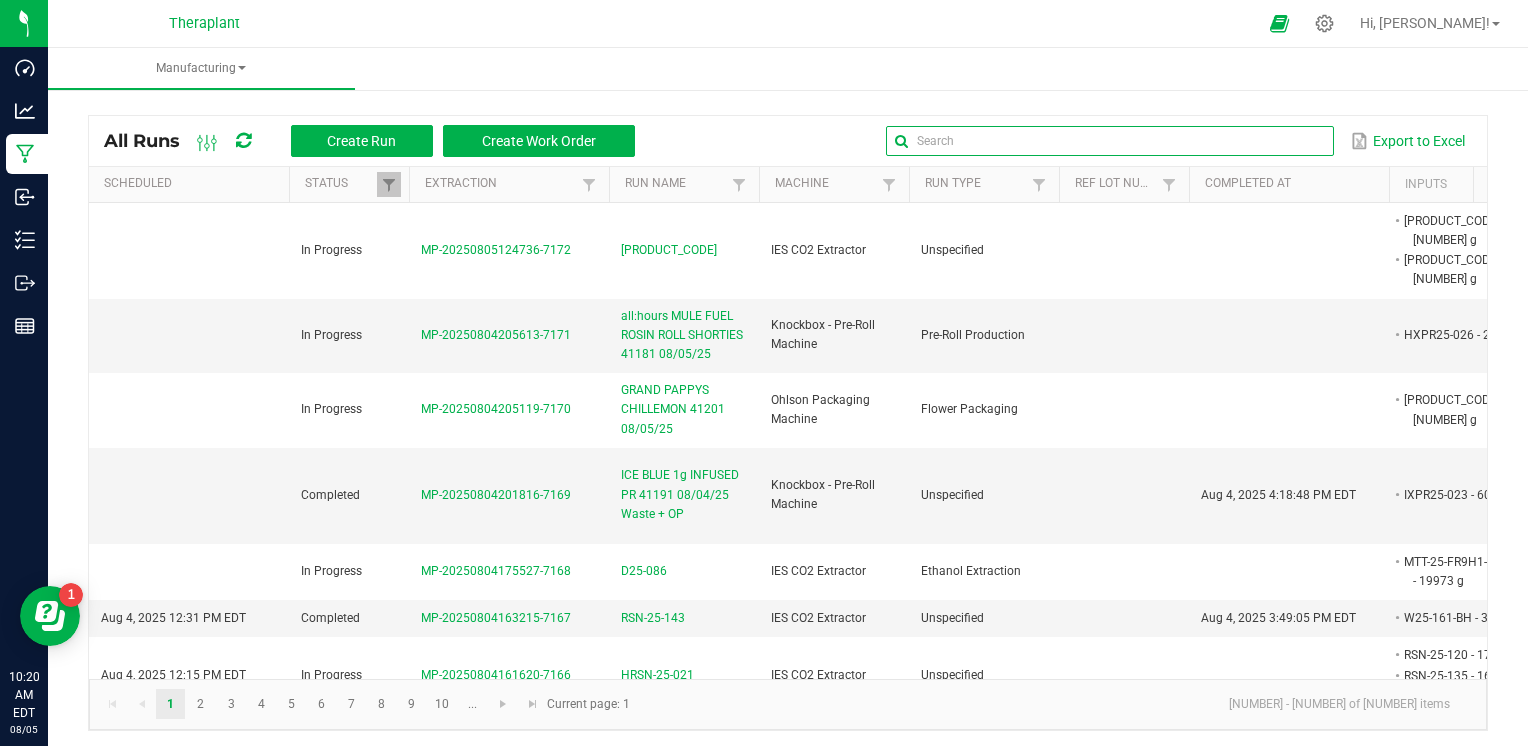 click at bounding box center (1109, 141) 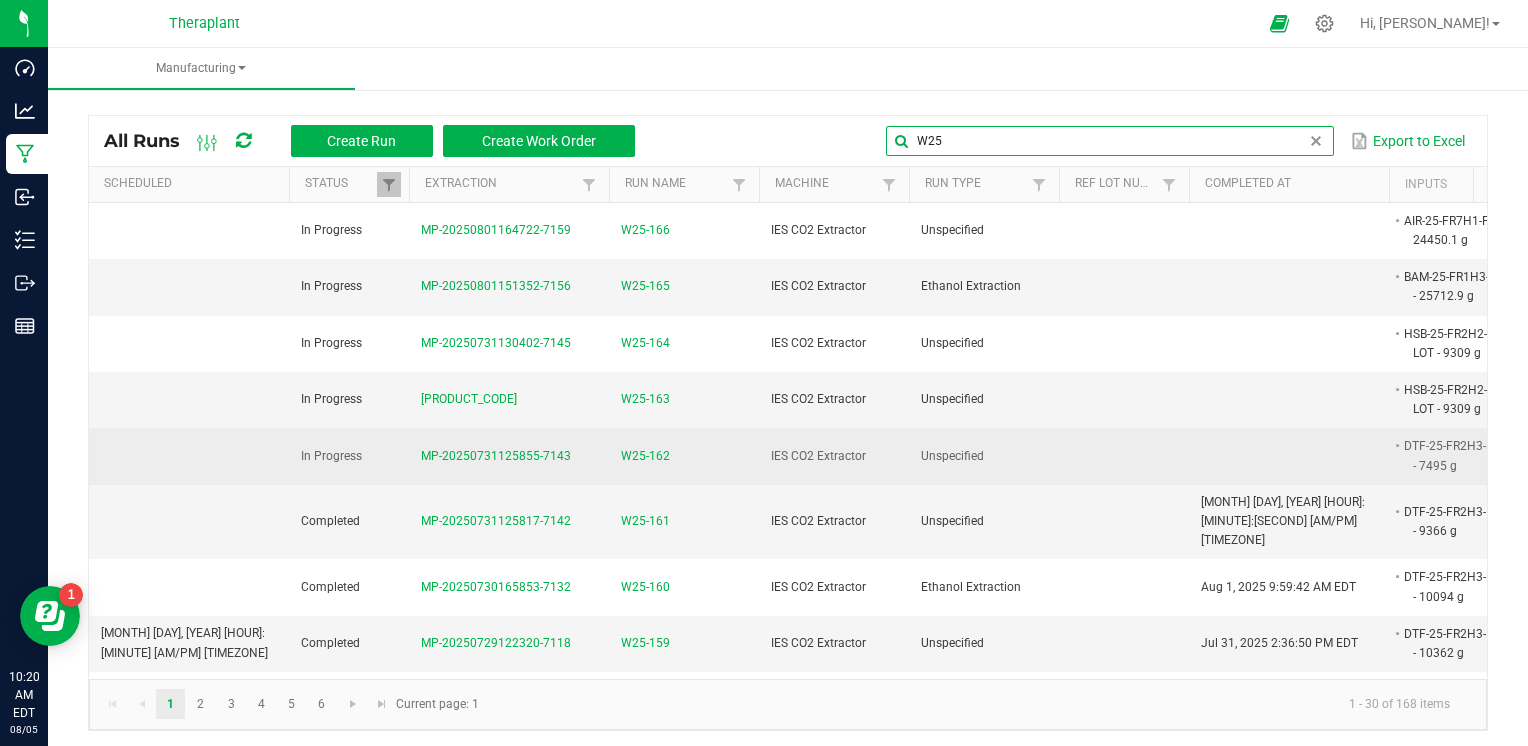 type on "W25" 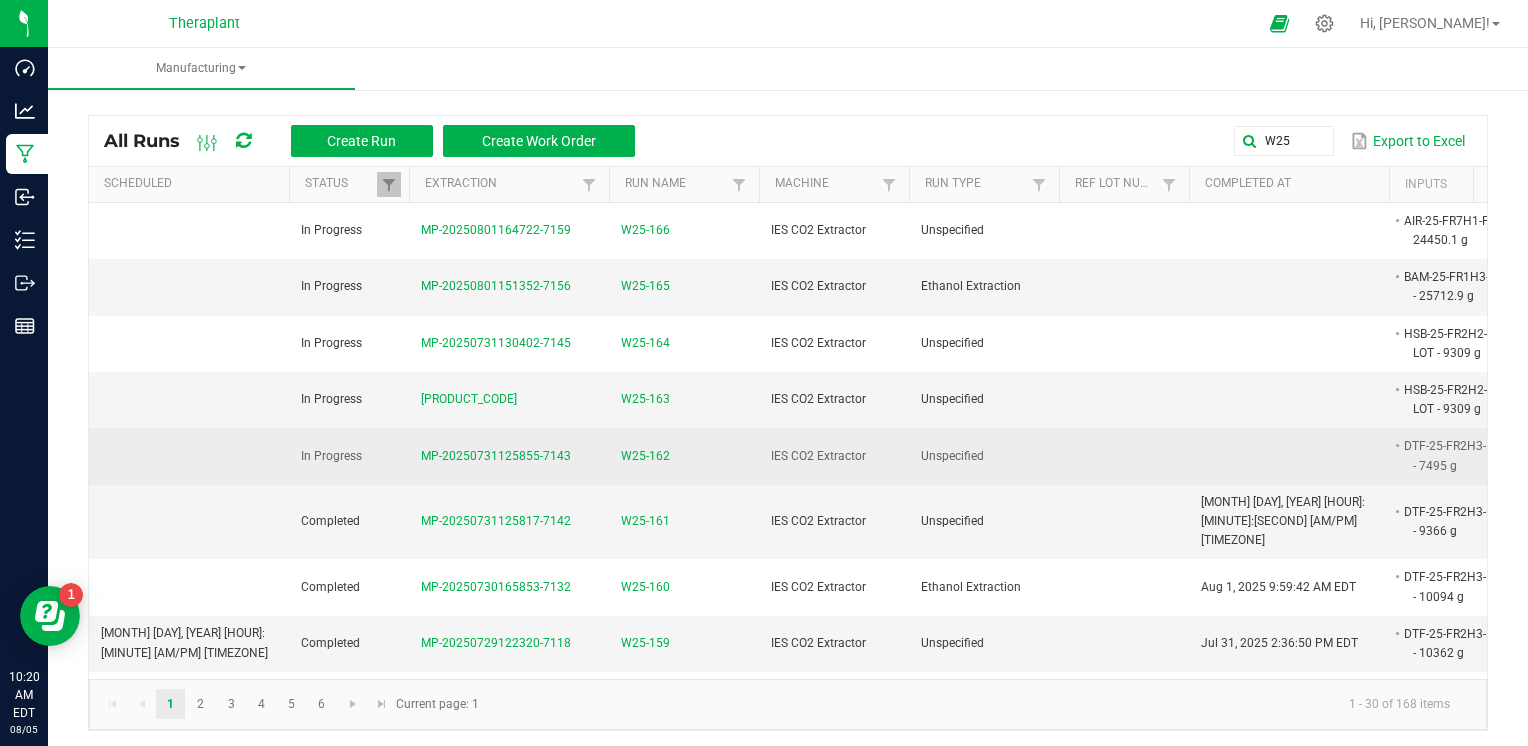click on "W25-162" at bounding box center [645, 456] 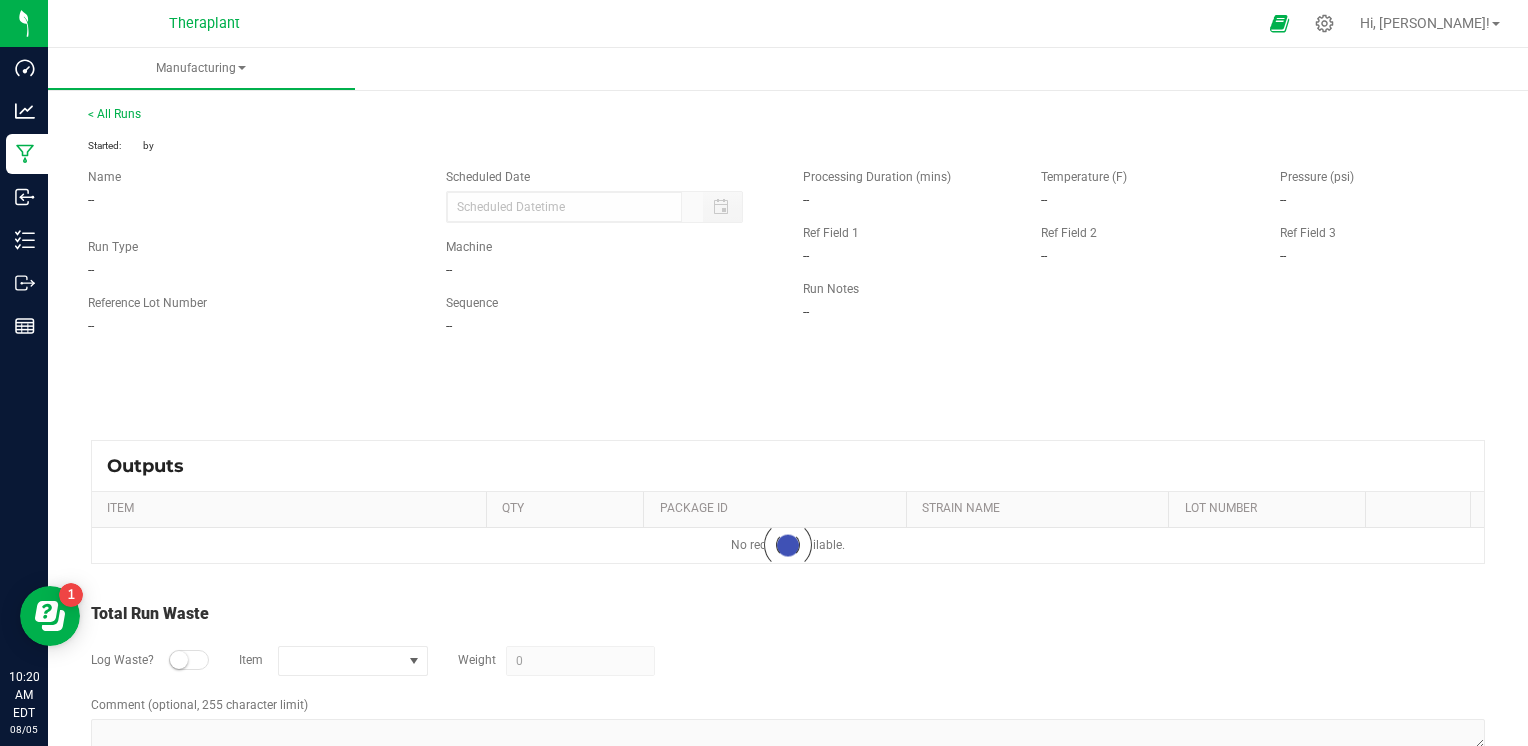 type on "[NUMBER] g" 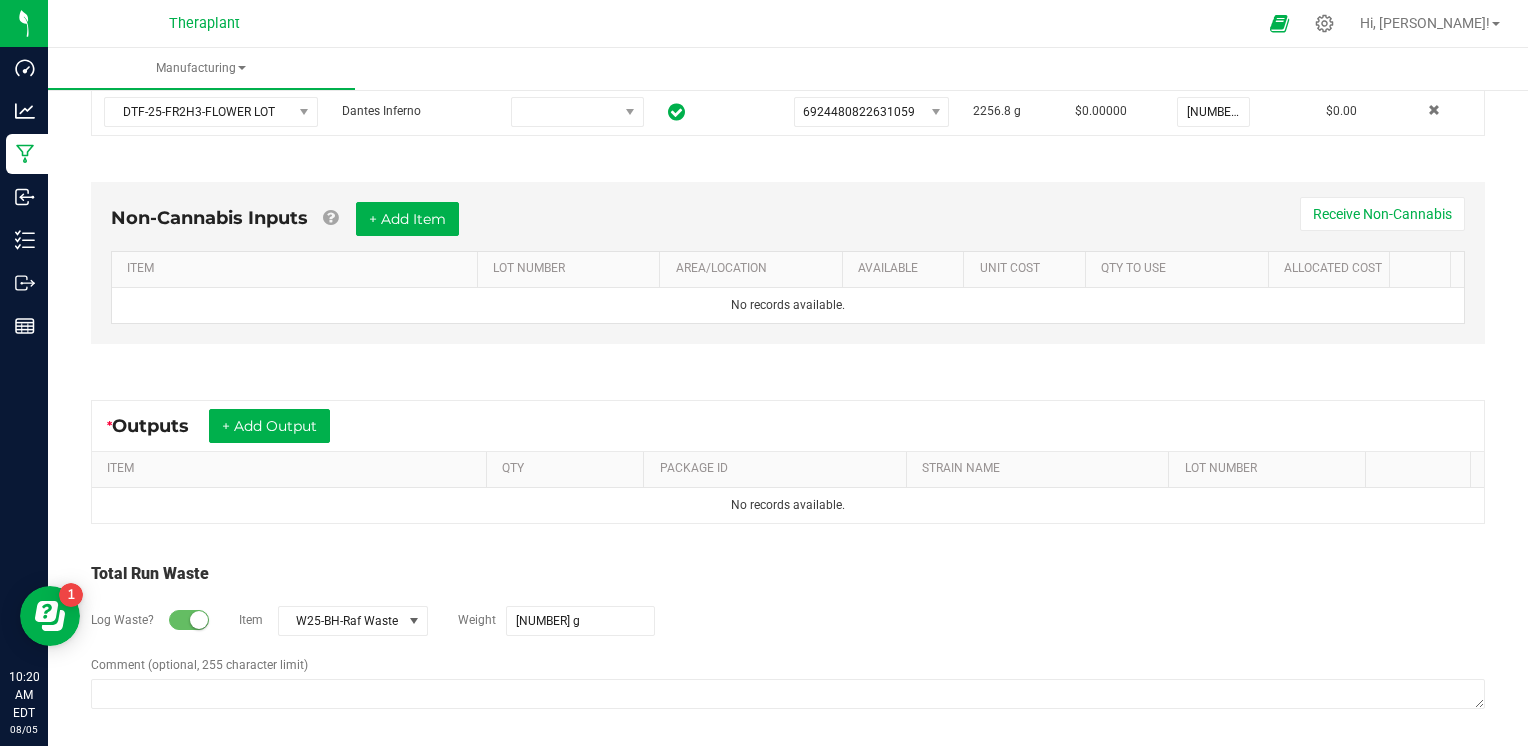 scroll, scrollTop: 467, scrollLeft: 0, axis: vertical 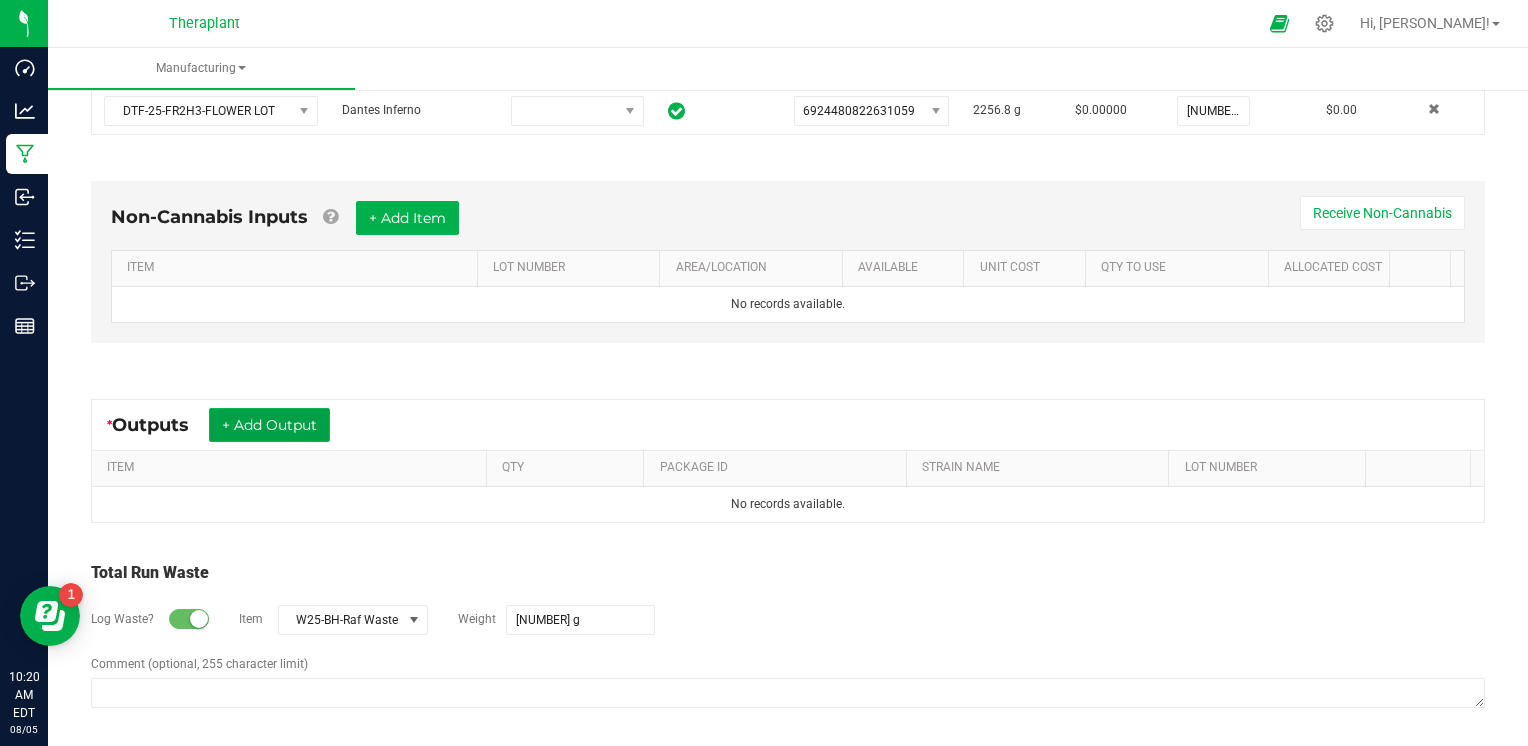 click on "+ Add Output" at bounding box center [269, 425] 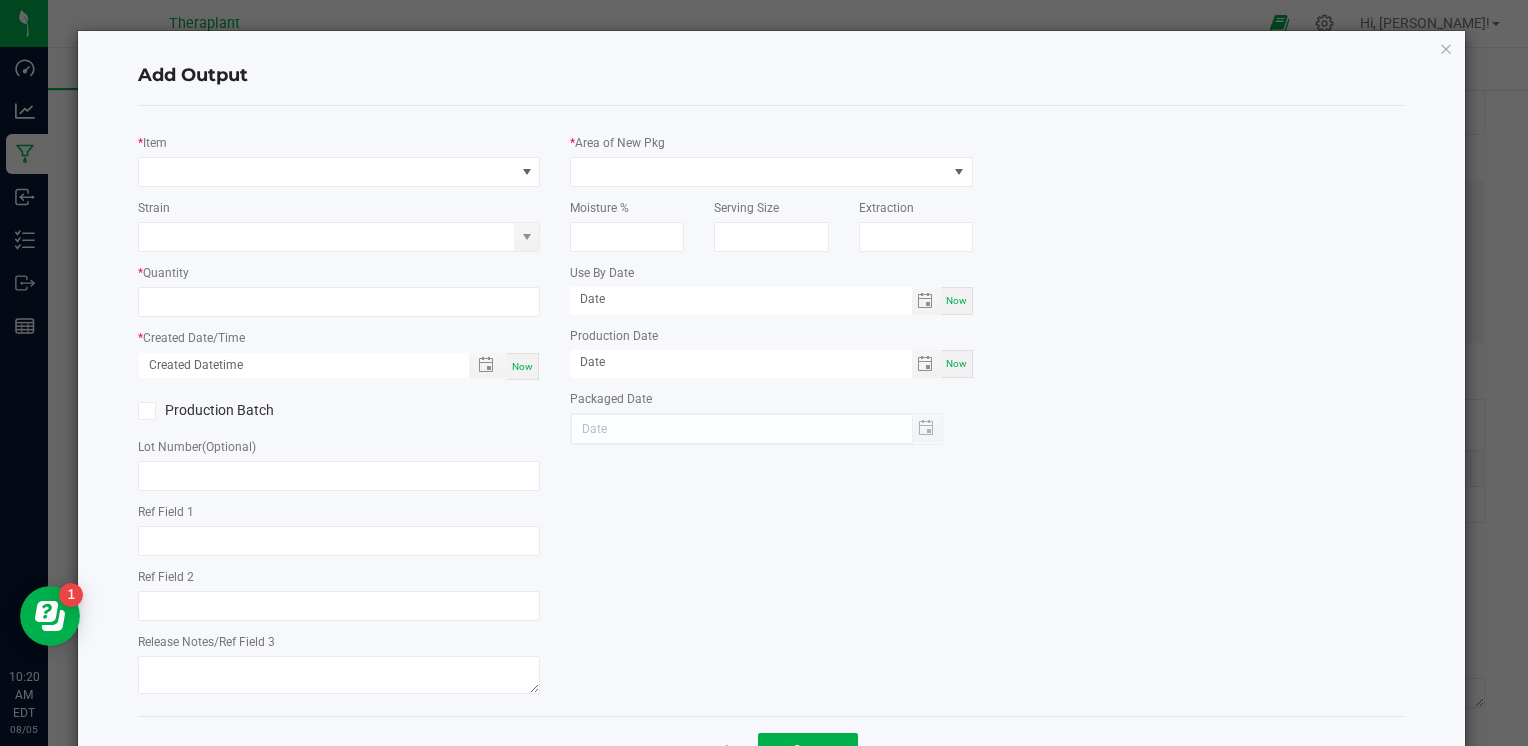 type on "Hash Wash" 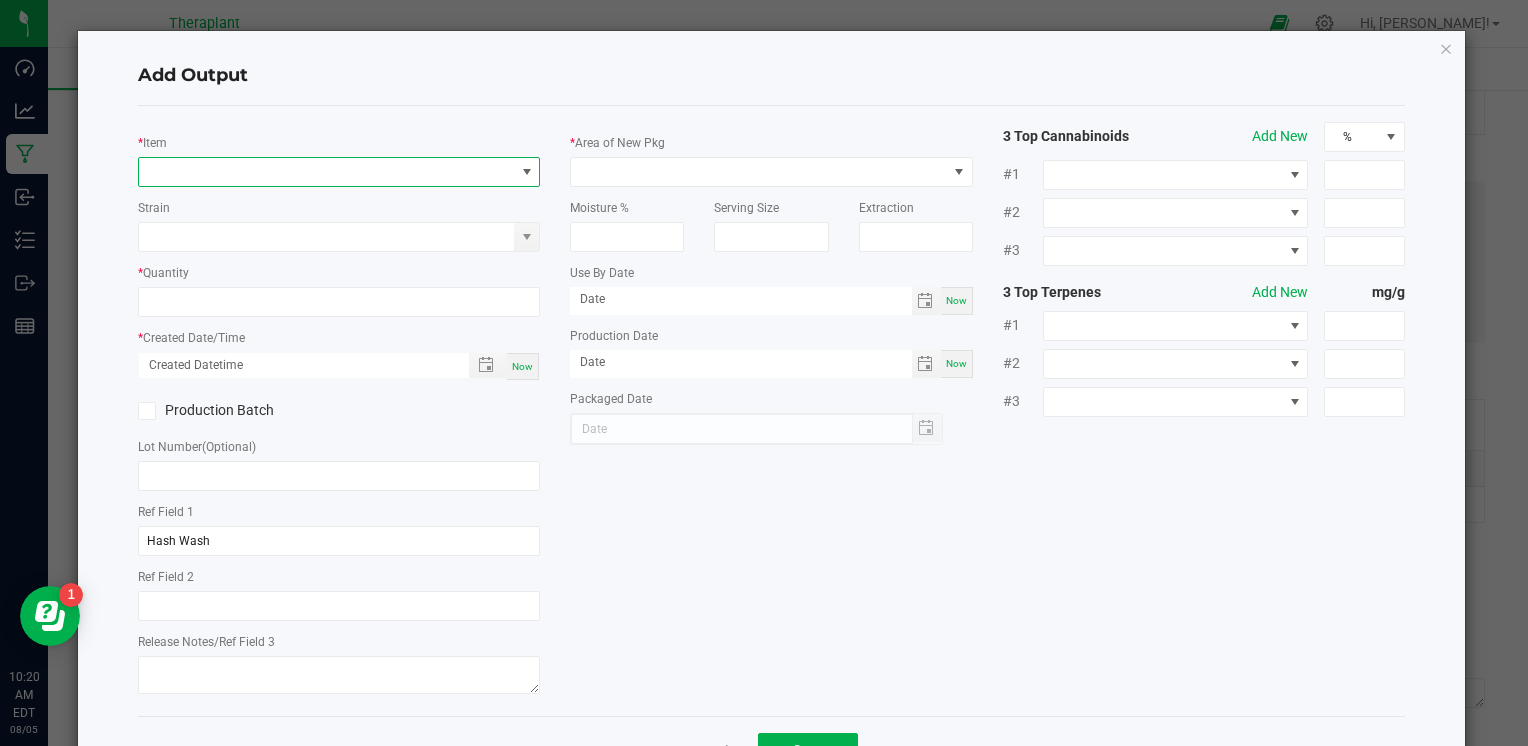click at bounding box center (326, 172) 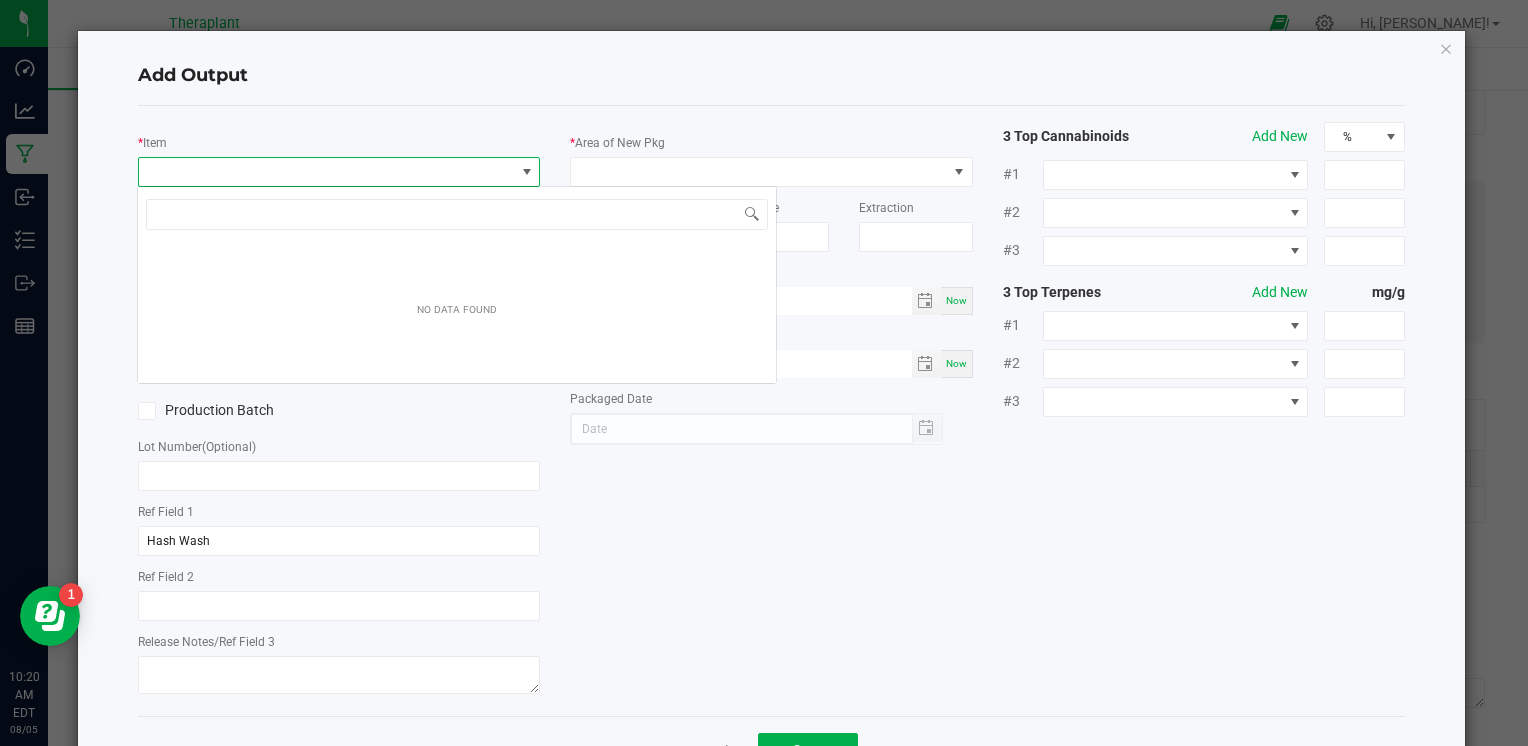 scroll, scrollTop: 99970, scrollLeft: 99602, axis: both 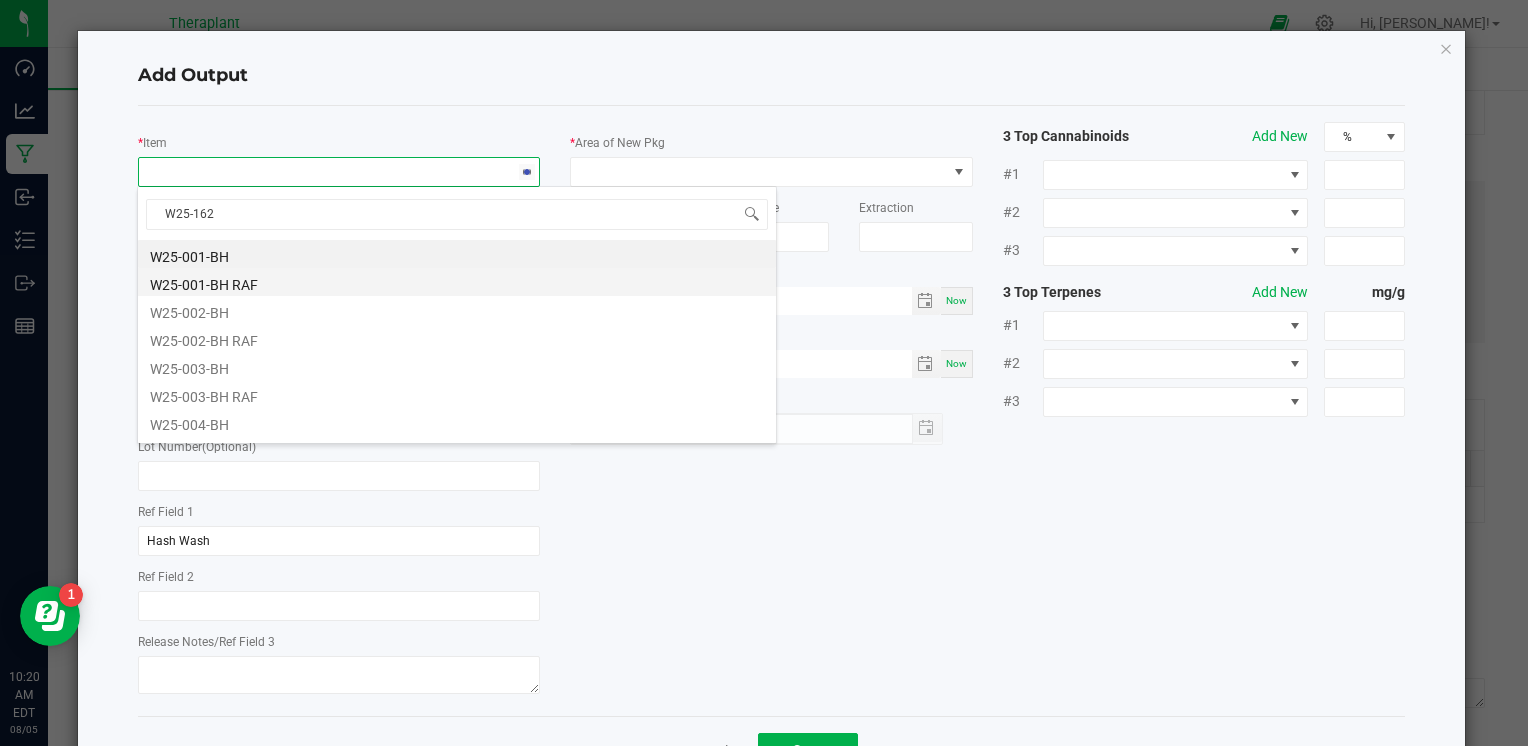 type on "W25-162-" 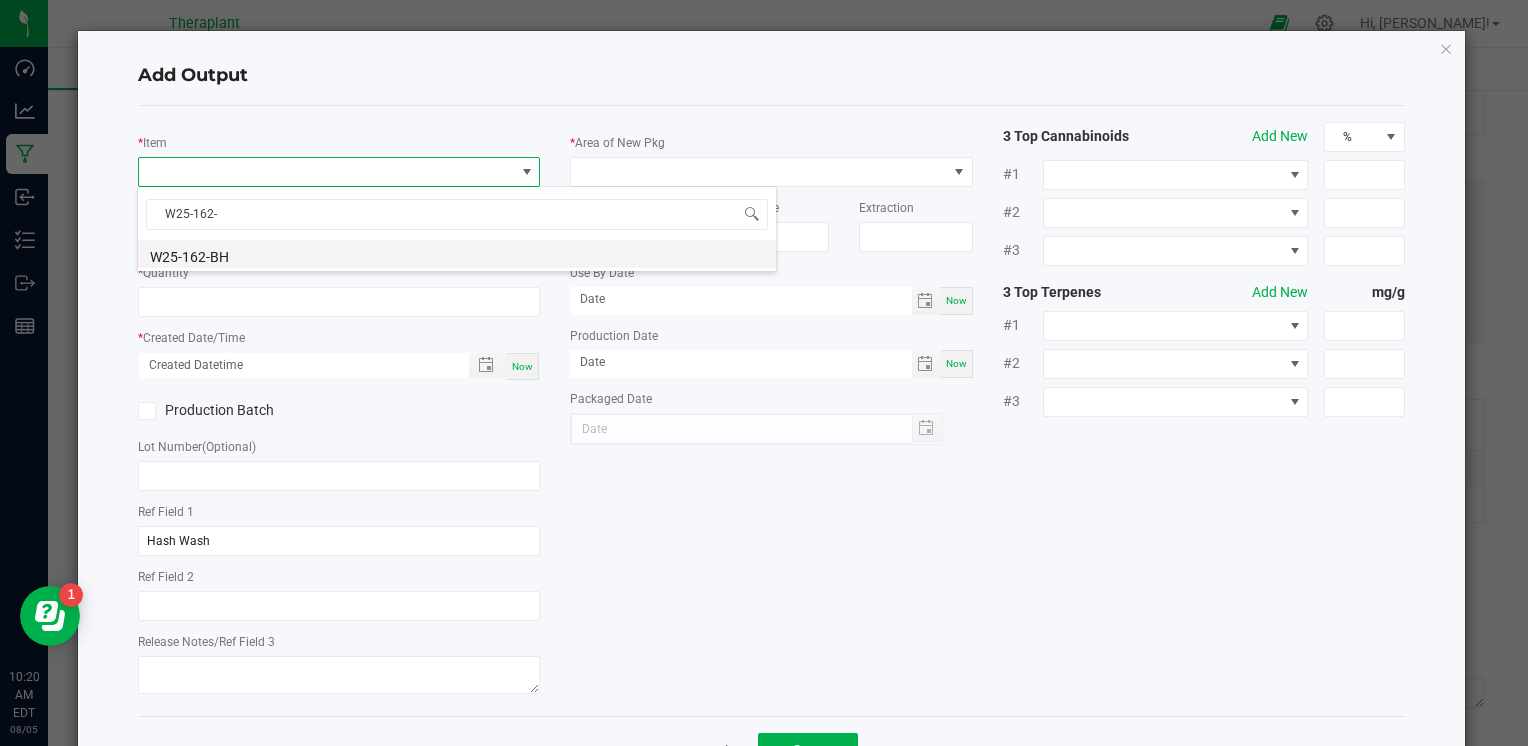 click on "W25-162-BH" at bounding box center [457, 254] 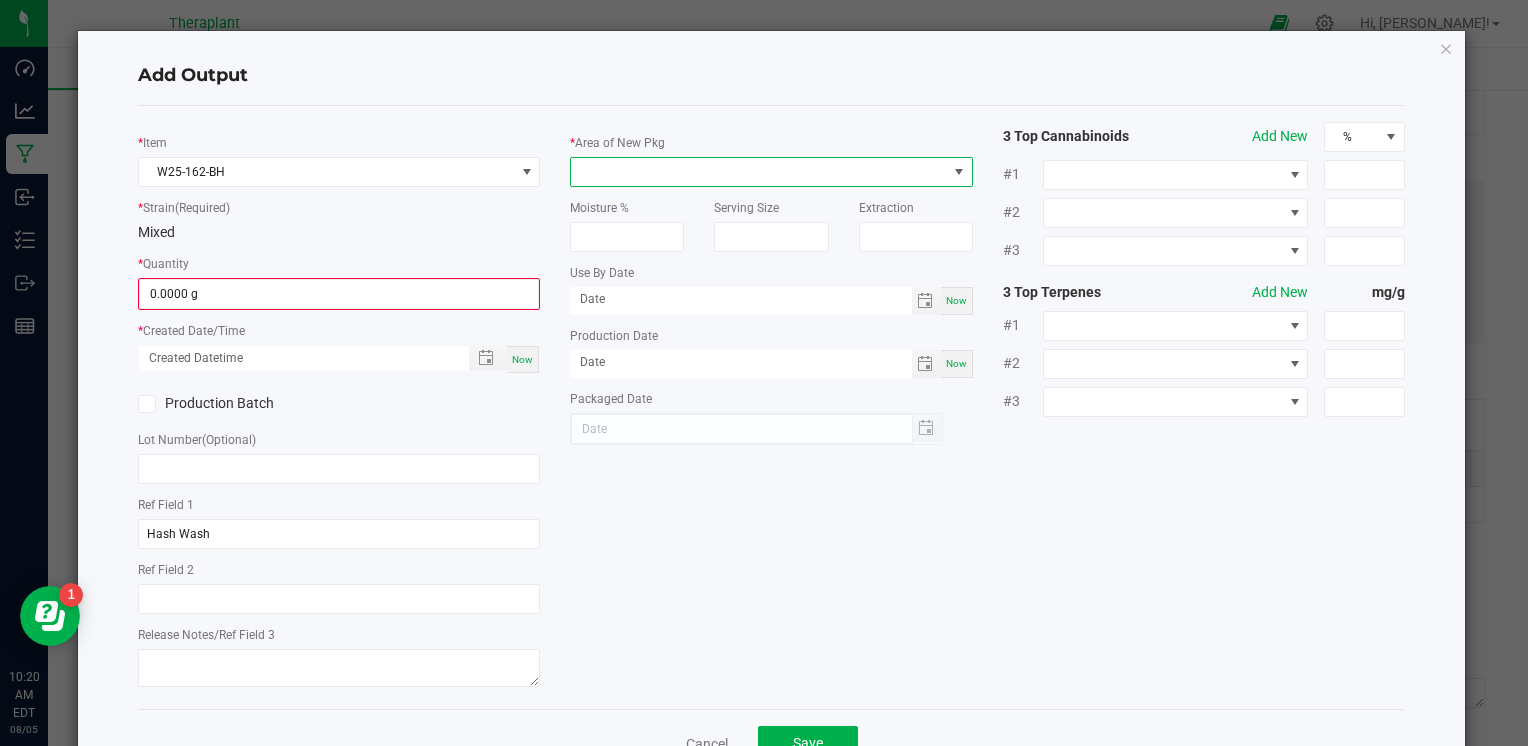 click at bounding box center [758, 172] 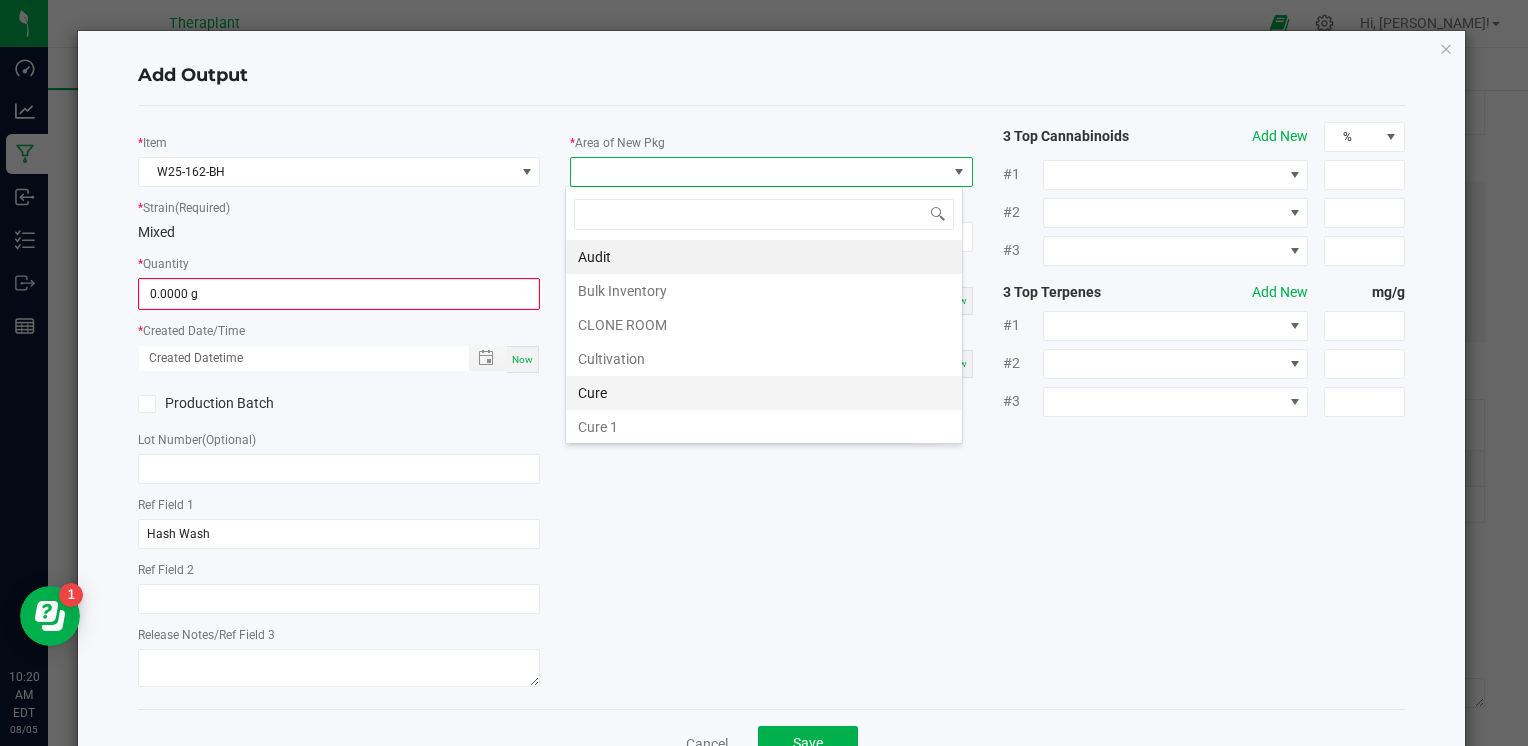 scroll, scrollTop: 99970, scrollLeft: 99602, axis: both 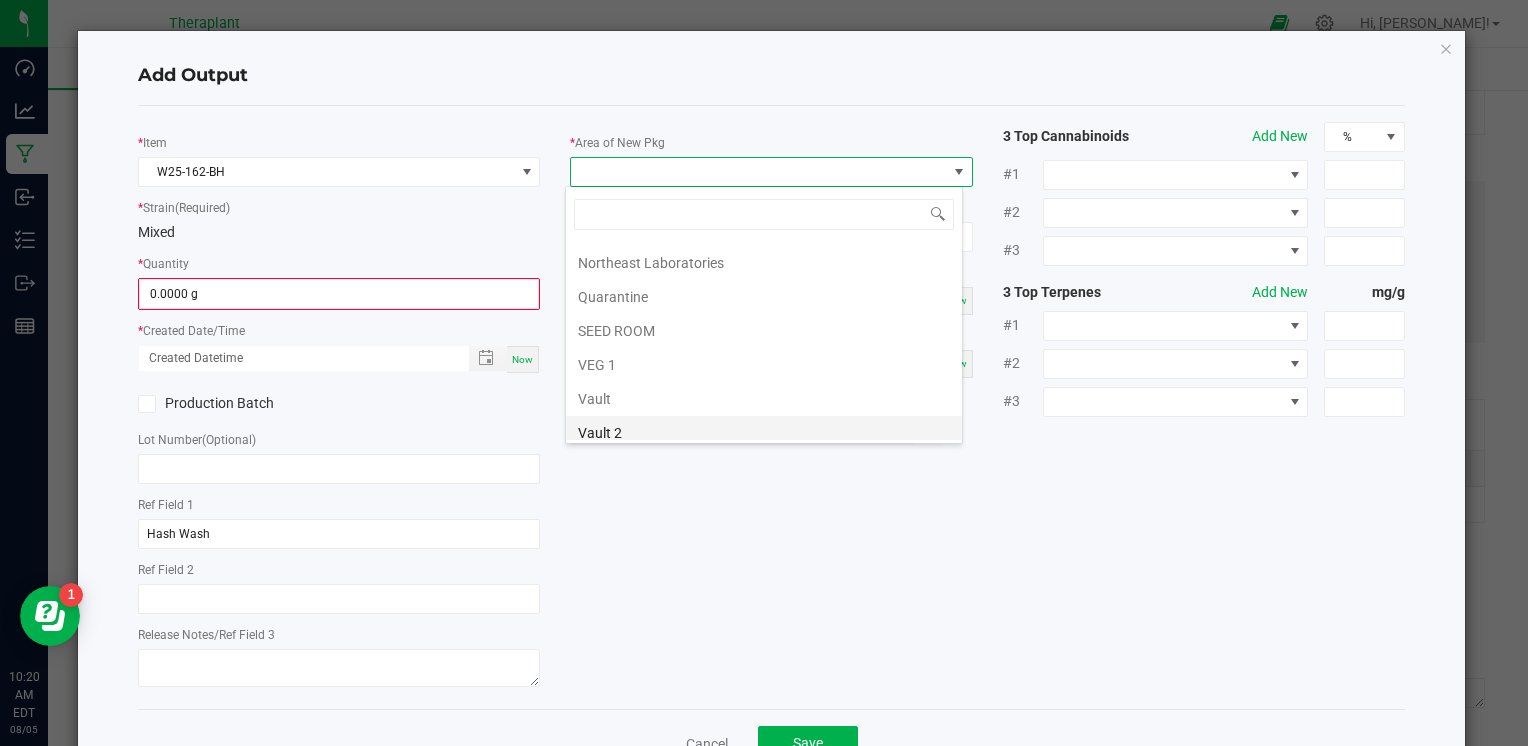 click on "Vault 2" at bounding box center (764, 433) 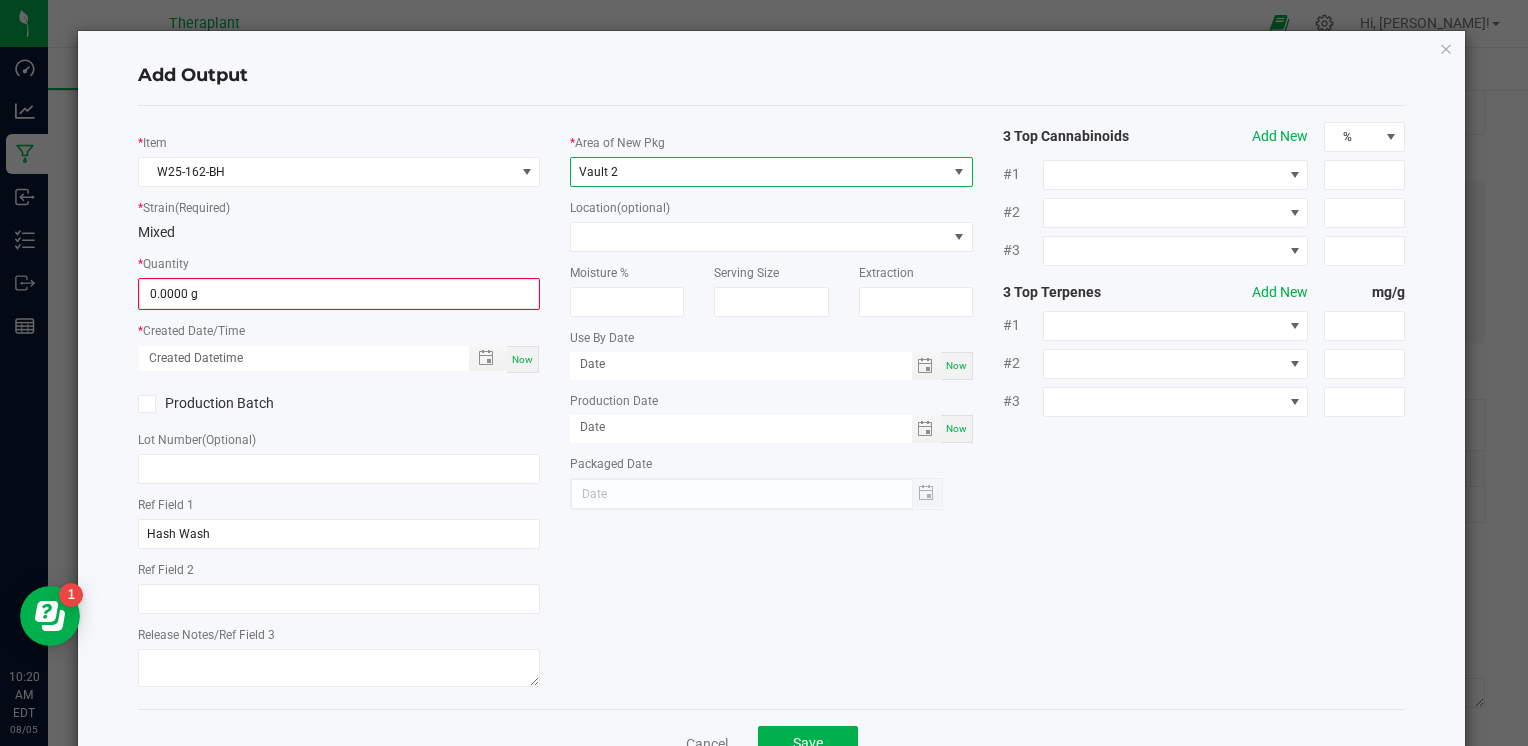 click on "Now" at bounding box center (523, 359) 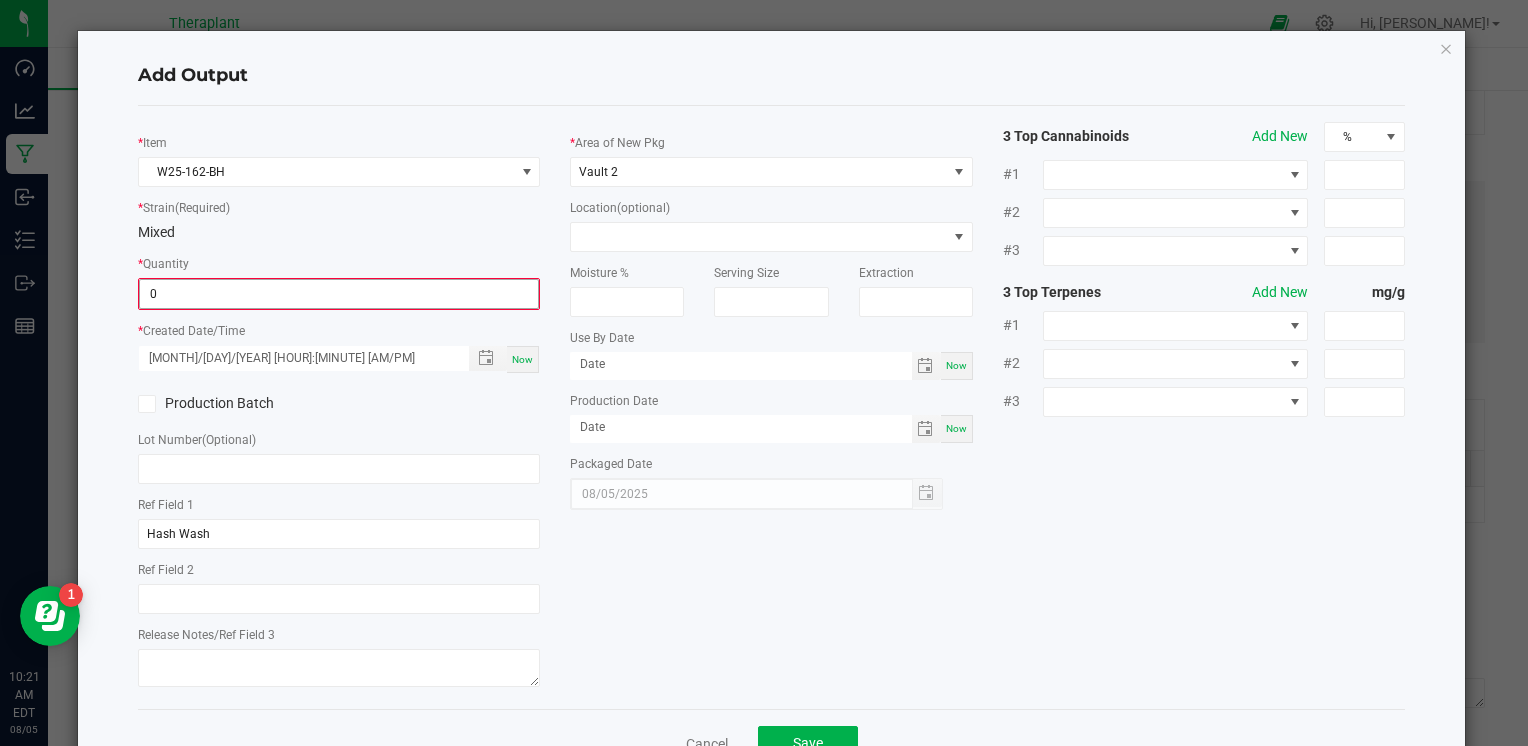 click on "0" at bounding box center (339, 294) 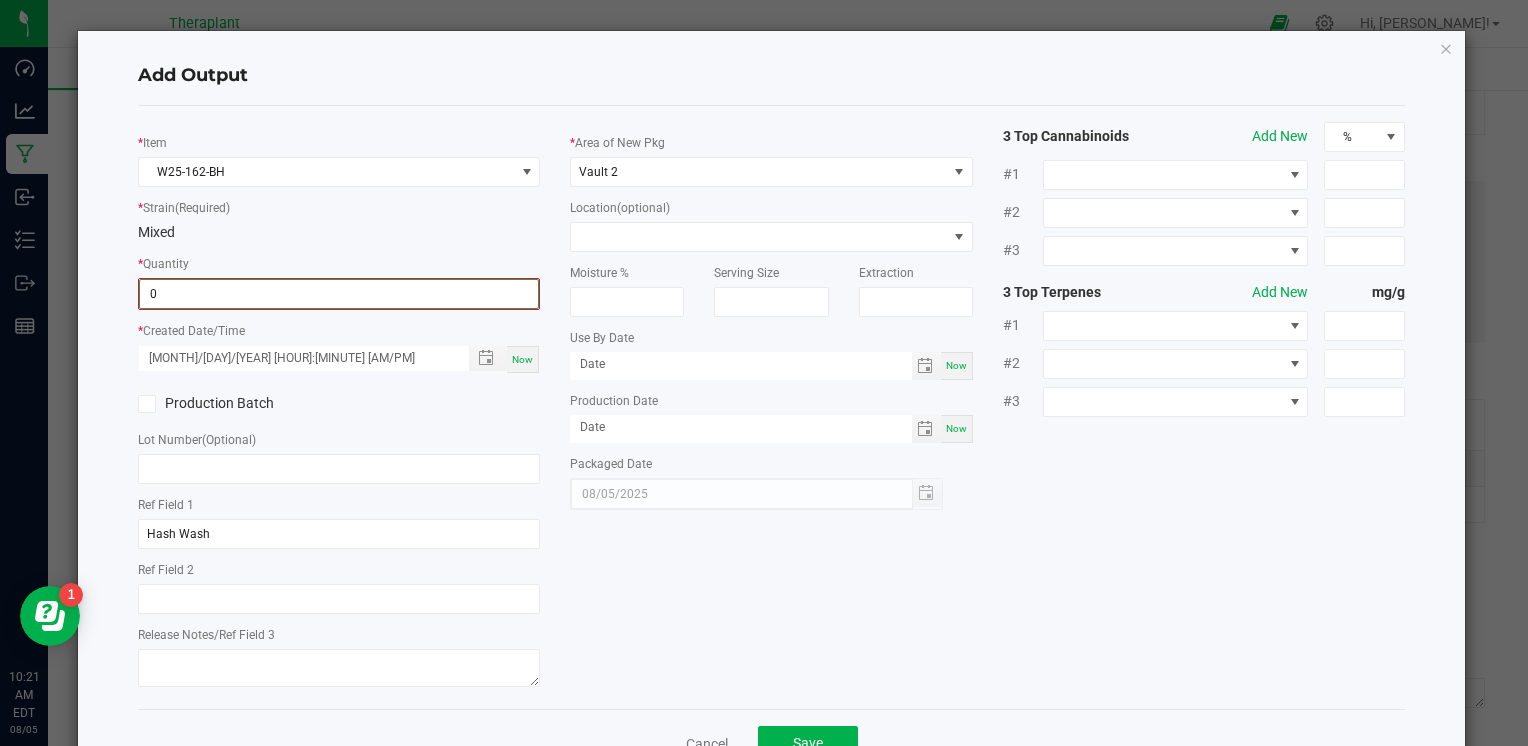 click on "0" at bounding box center (339, 294) 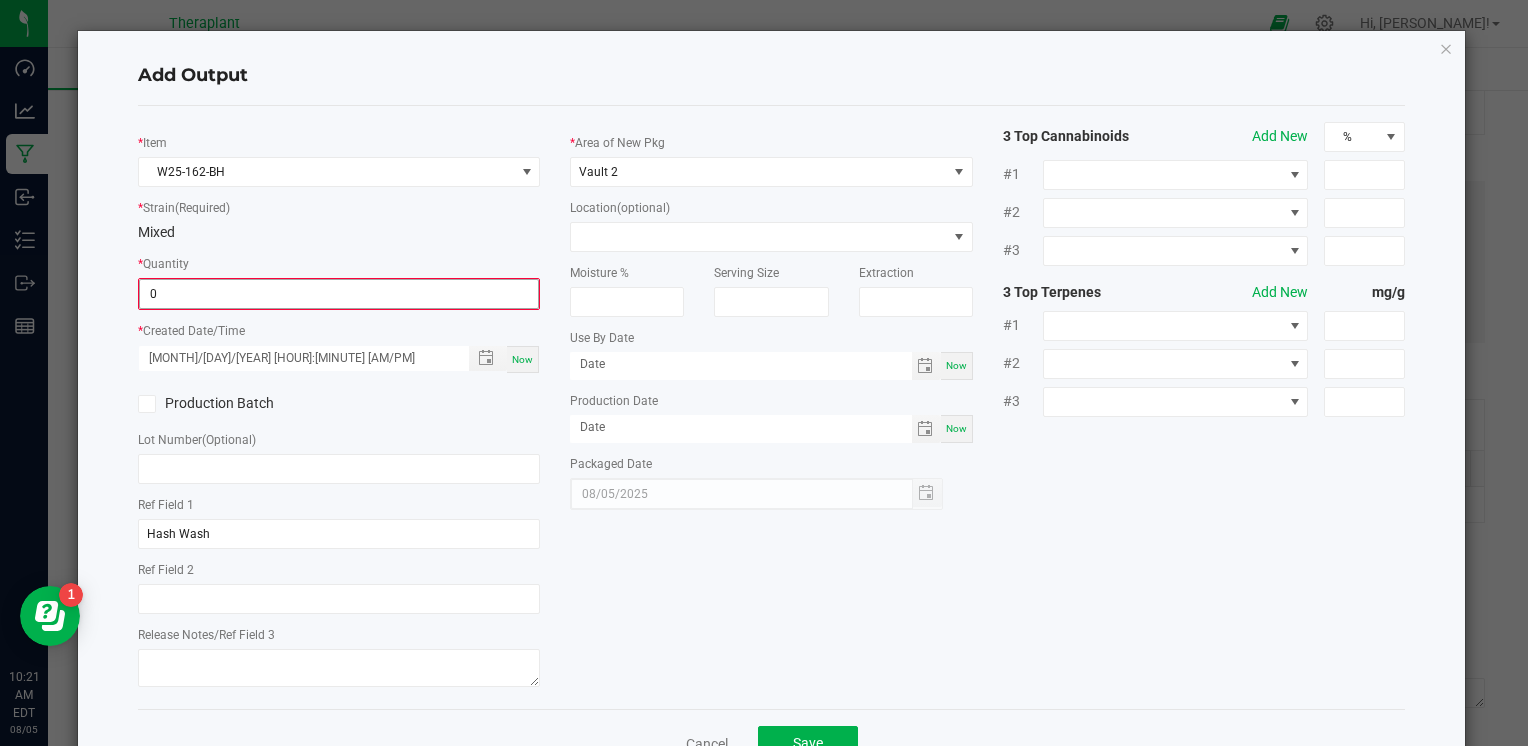 click on "0" at bounding box center (339, 294) 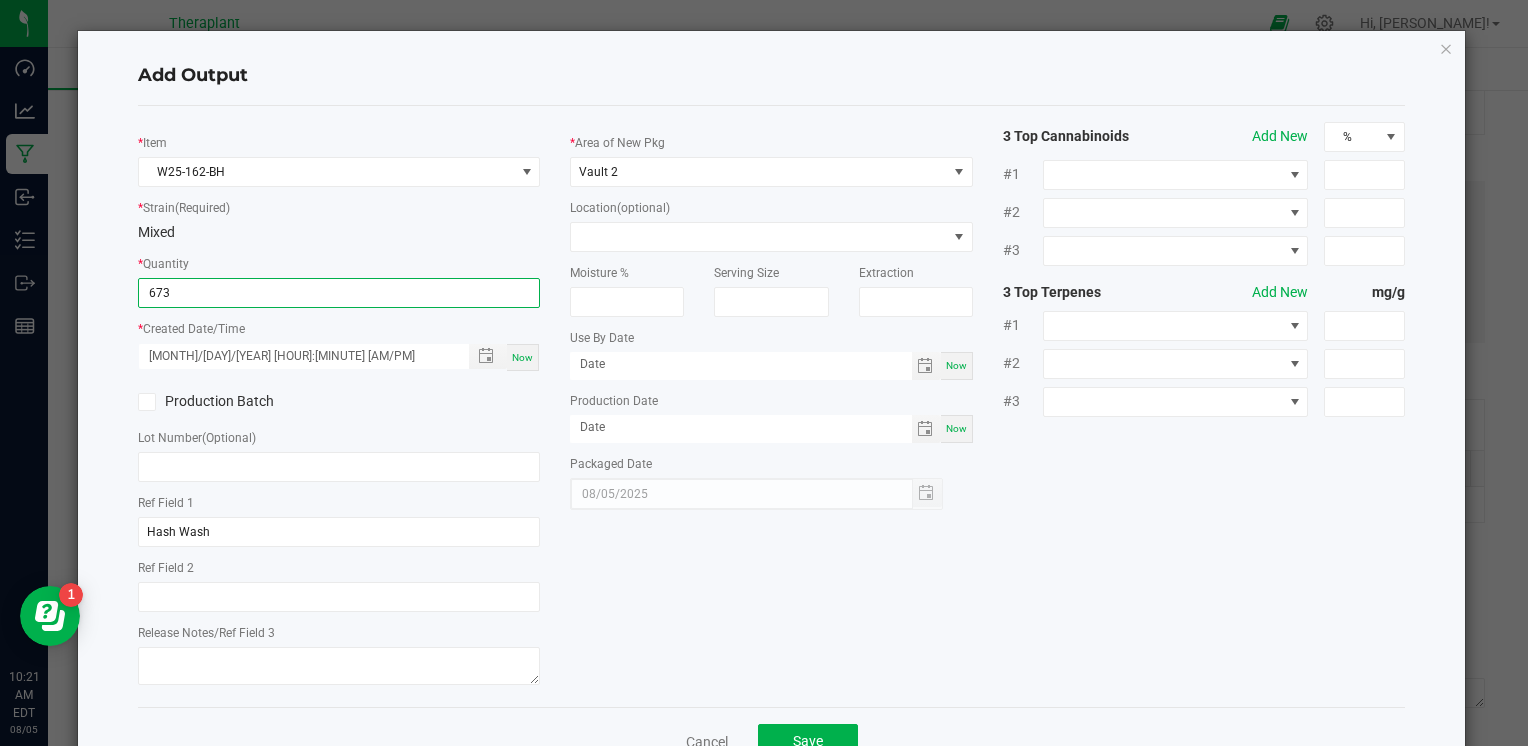 type on "[NUMBER] g" 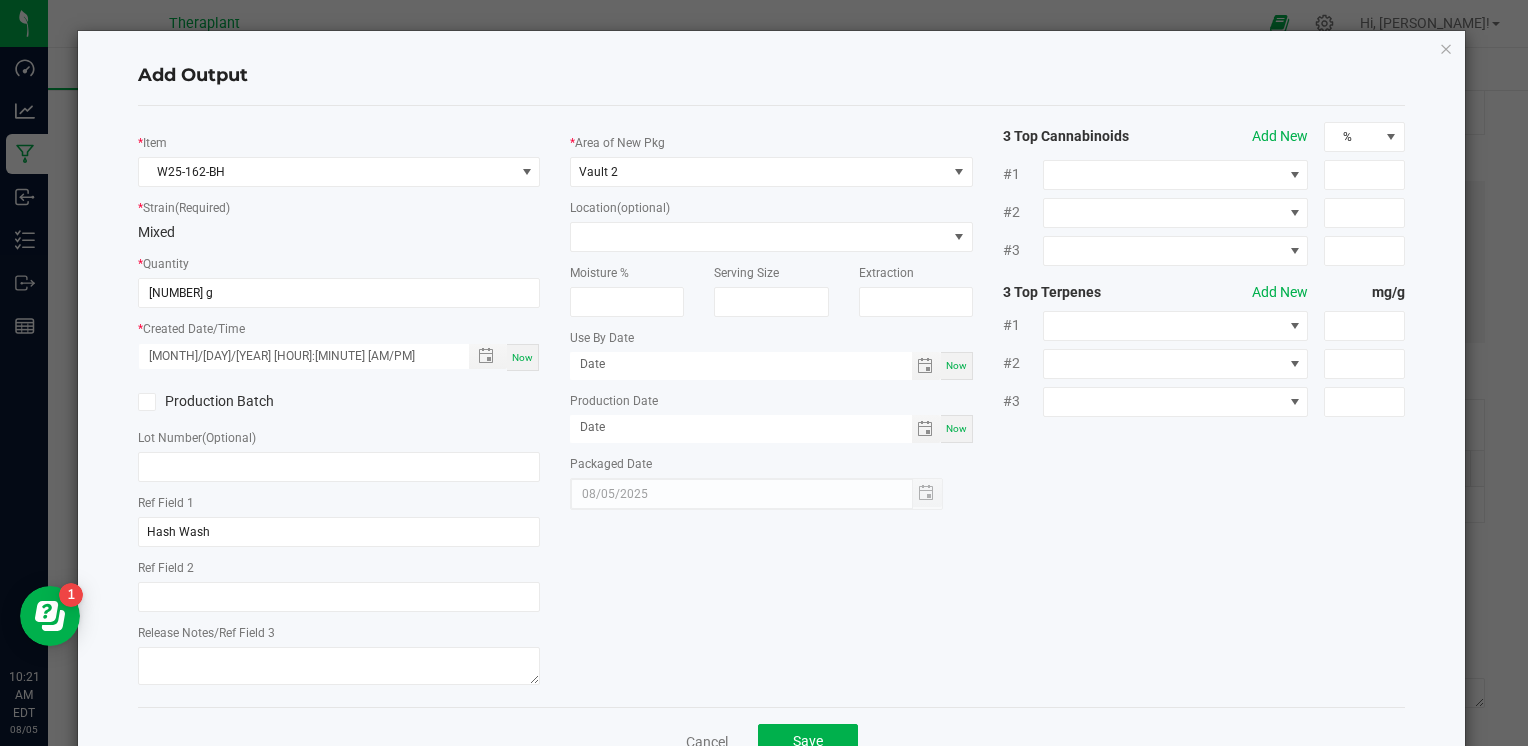 click on "*   Item  [PRODUCT_CODE]  *   Strain  (Required)  Mixed   *   Quantity  [NUMBER] g  *   Created Date/Time  [MONTH]/[DAY]/[YEAR] [HOUR]:[MINUTE] [AM/PM] Now  Production Batch   Lot Number  (Optional)     Ref Field 1  Hash Wash  Ref Field 2   Release Notes/Ref Field 3   *   Area of New Pkg  Vault 2  Location  (optional)  Moisture %   Serving Size   Extraction   Use By Date  Now  Production Date  Now  Packaged Date  08/05/2025 3 Top Cannabinoids  Add New  % #1 #2 #3 3 Top Terpenes  Add New  mg/g #1 #2 #3" 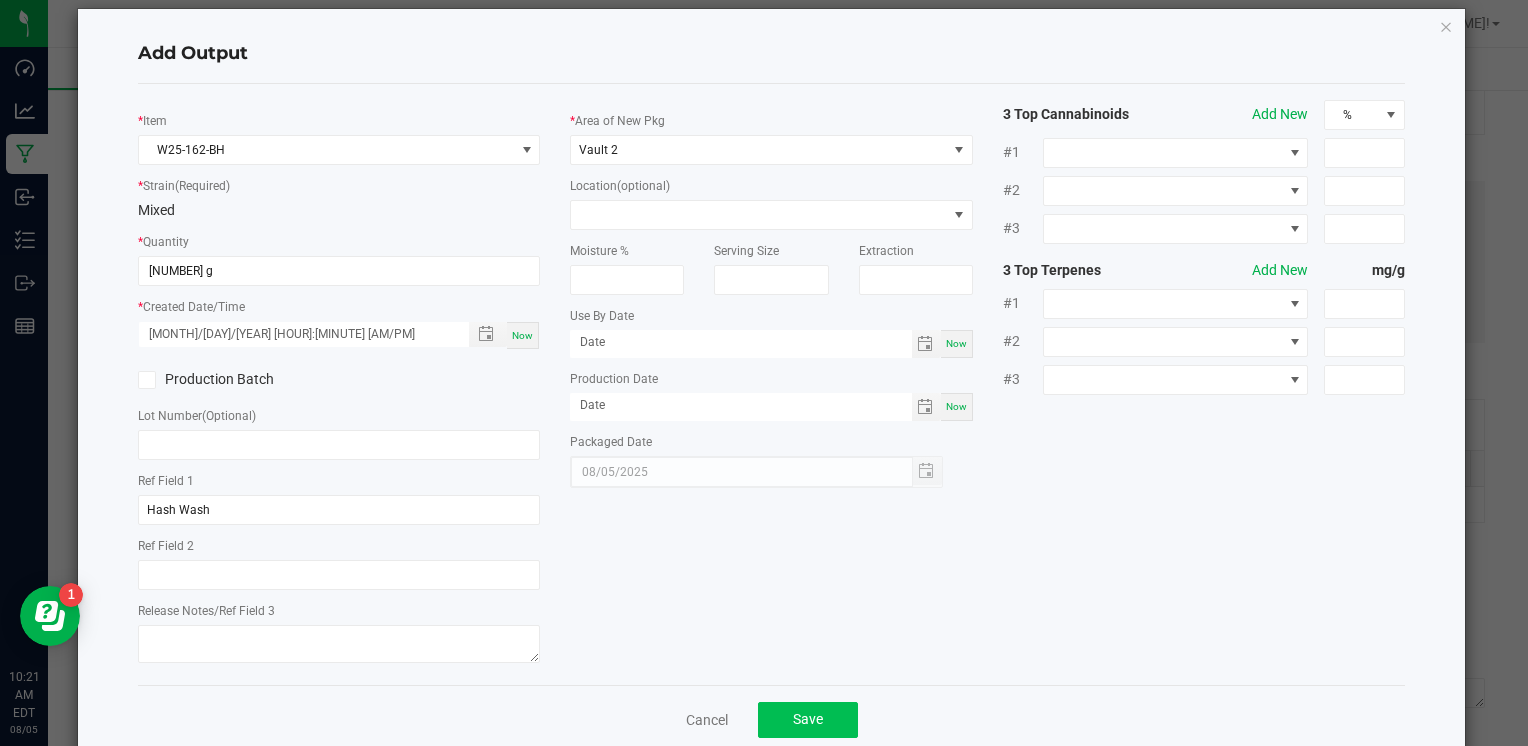 scroll, scrollTop: 61, scrollLeft: 0, axis: vertical 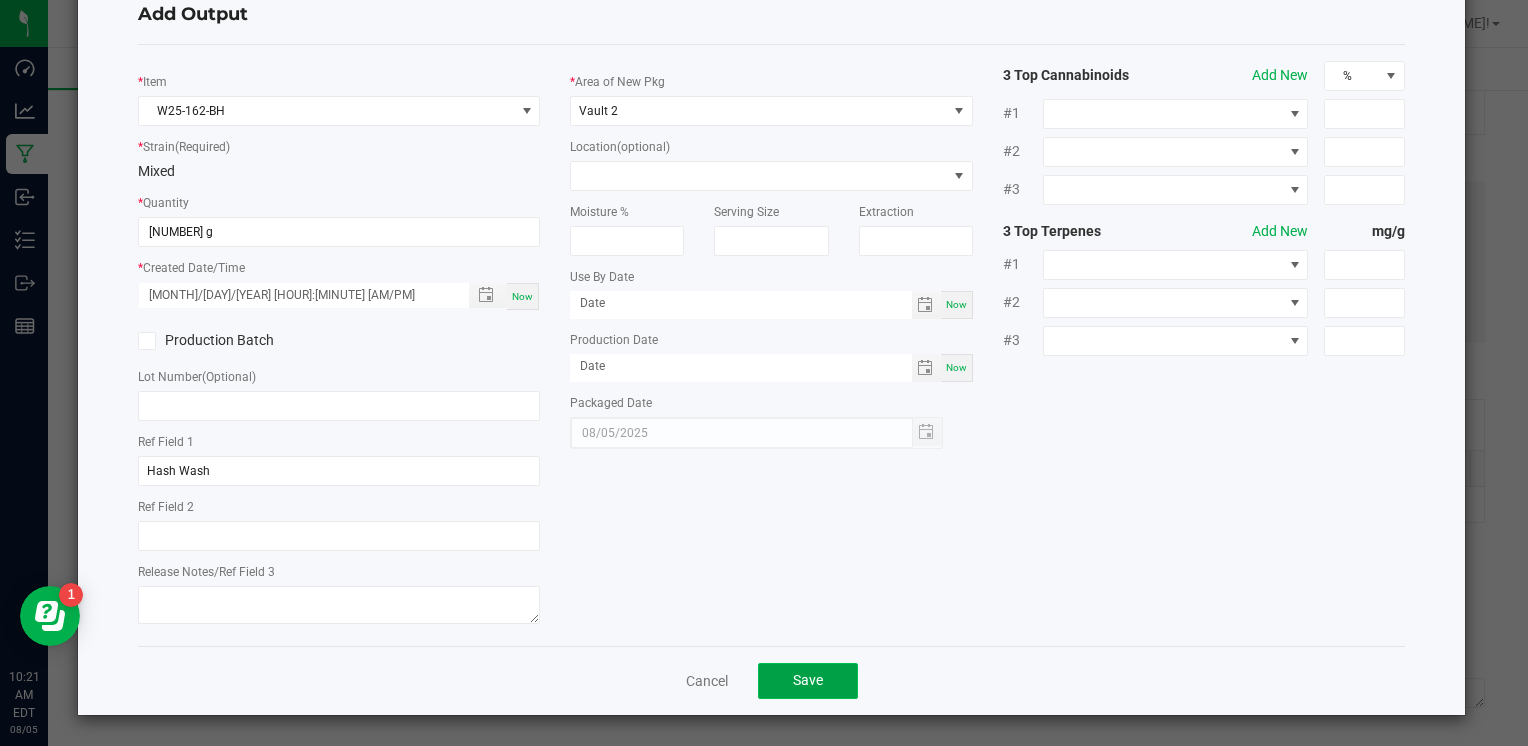 click on "Save" 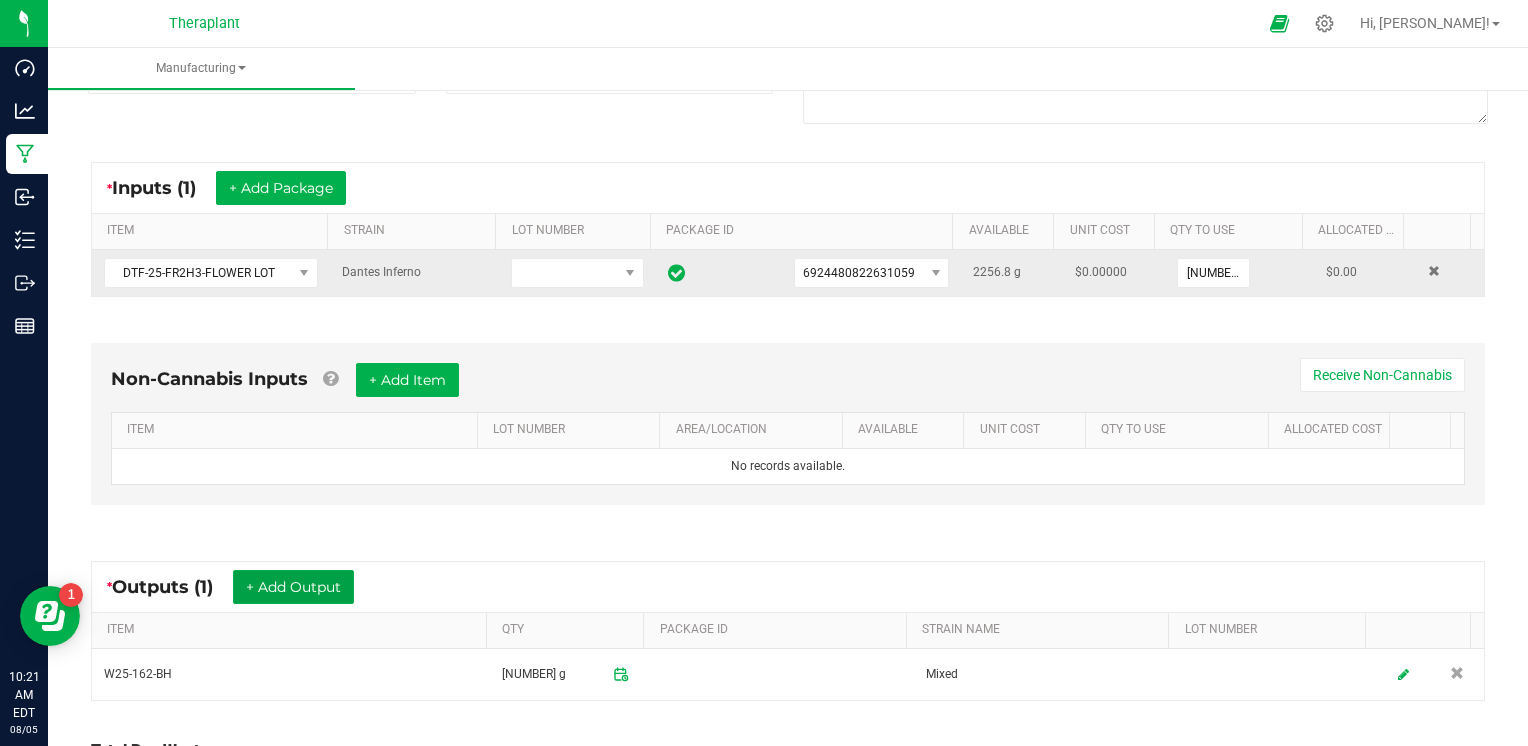 scroll, scrollTop: 0, scrollLeft: 0, axis: both 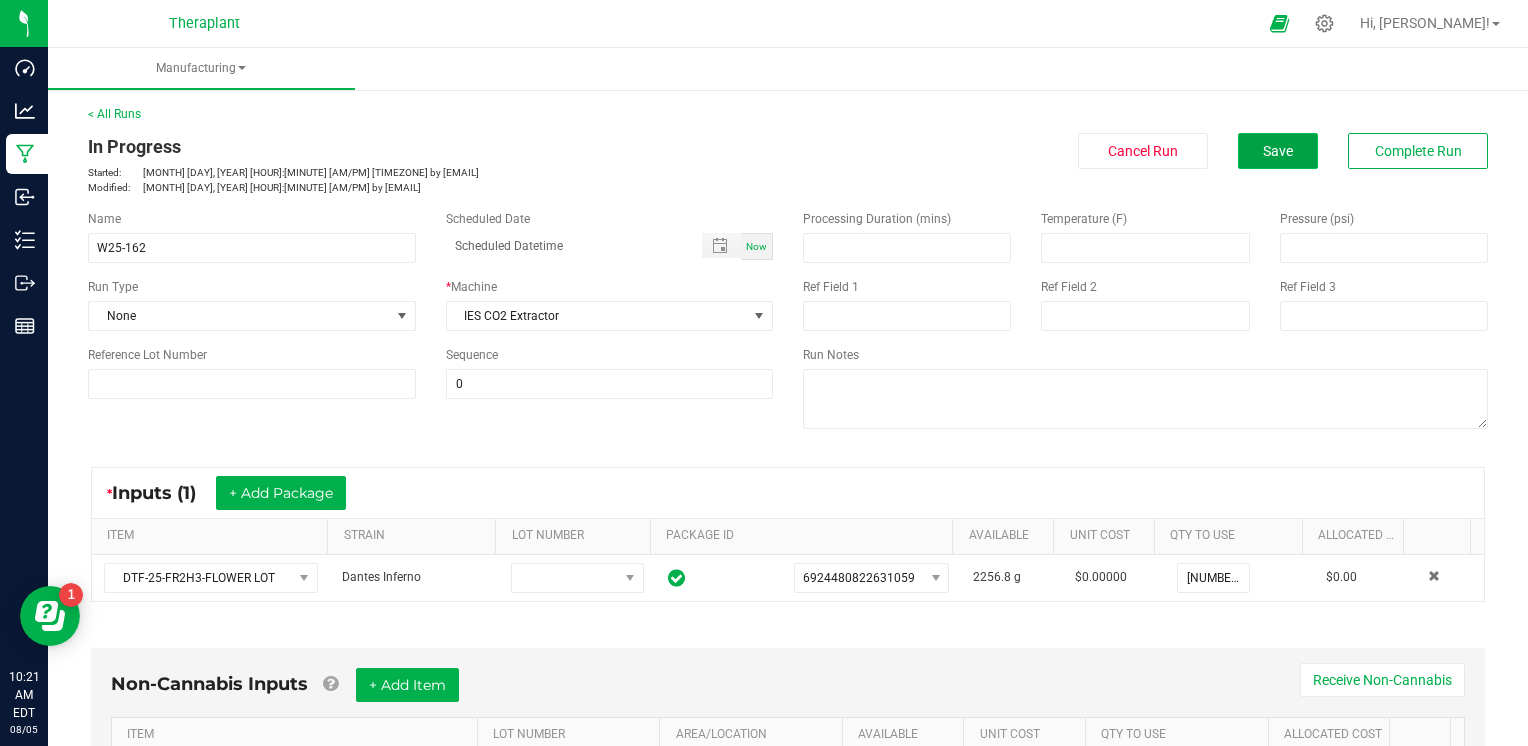 click on "Save" at bounding box center (1278, 151) 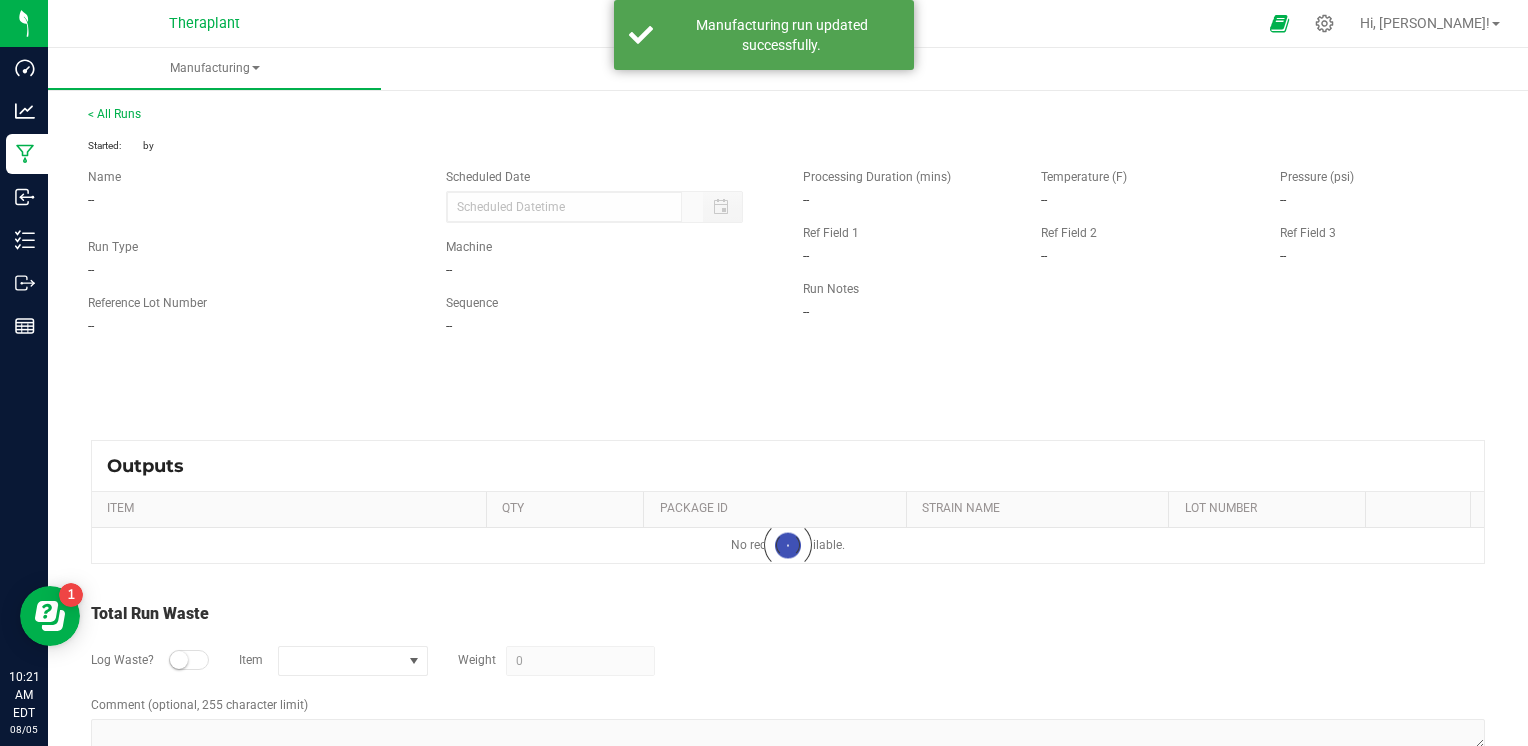 type on "[NUMBER] g" 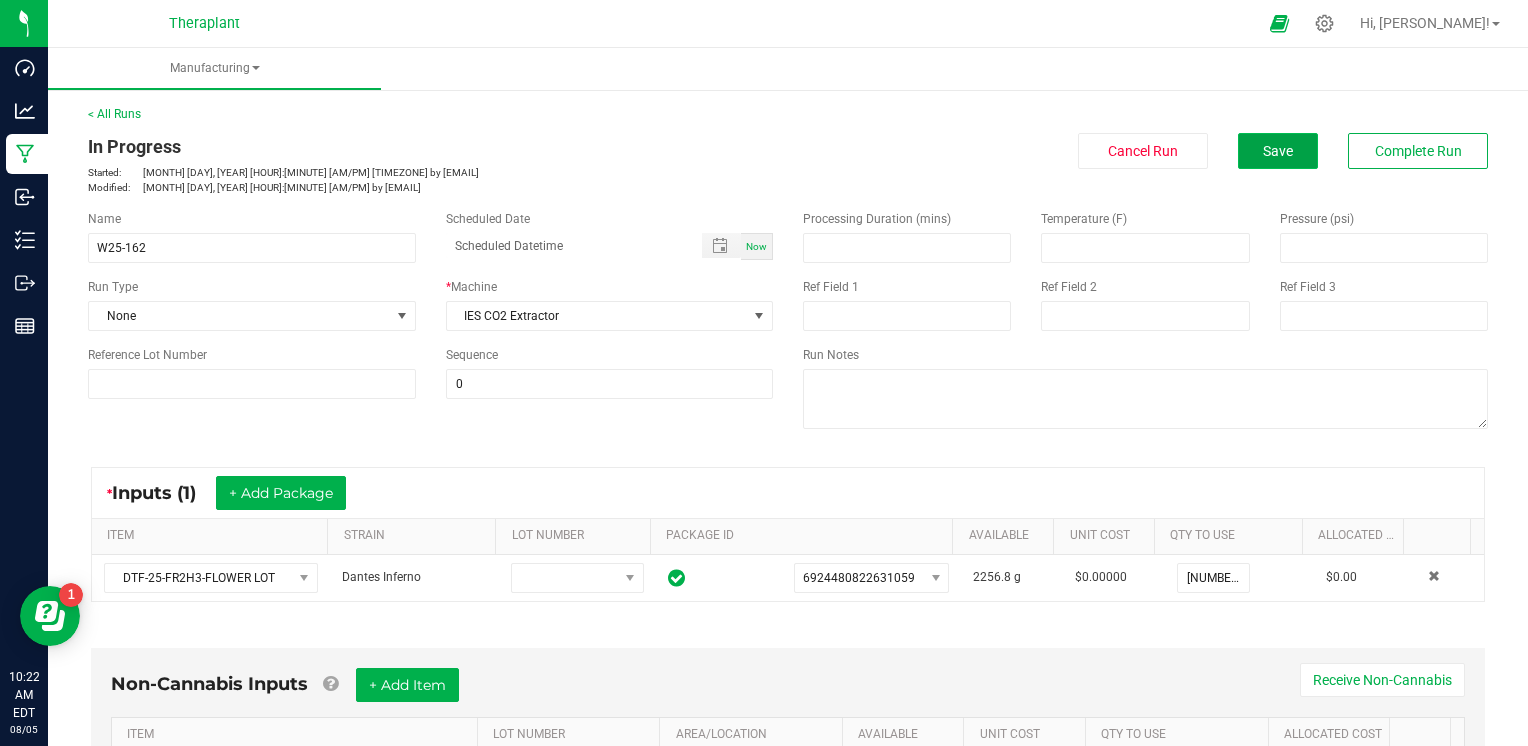 click on "Save" at bounding box center [1278, 151] 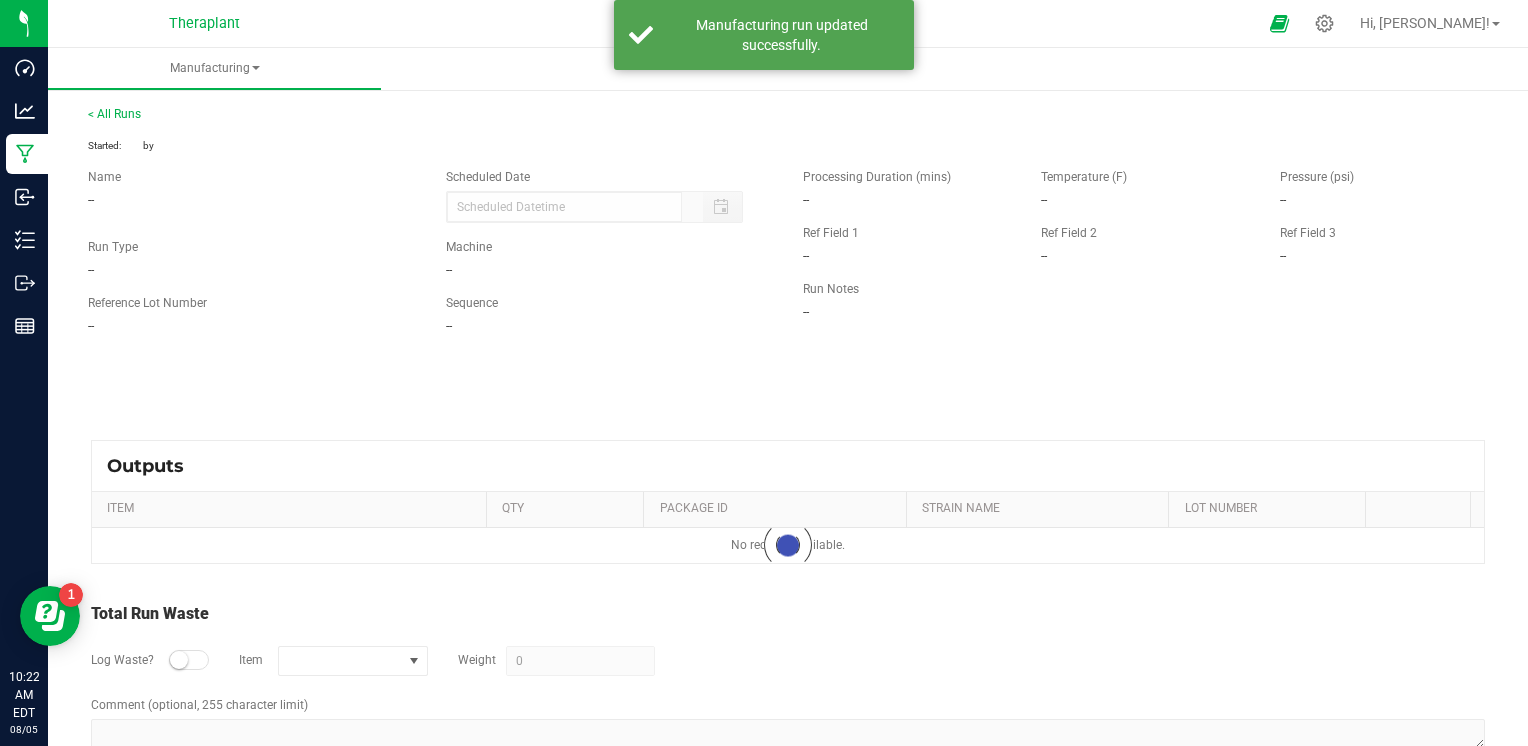 type on "[NUMBER] g" 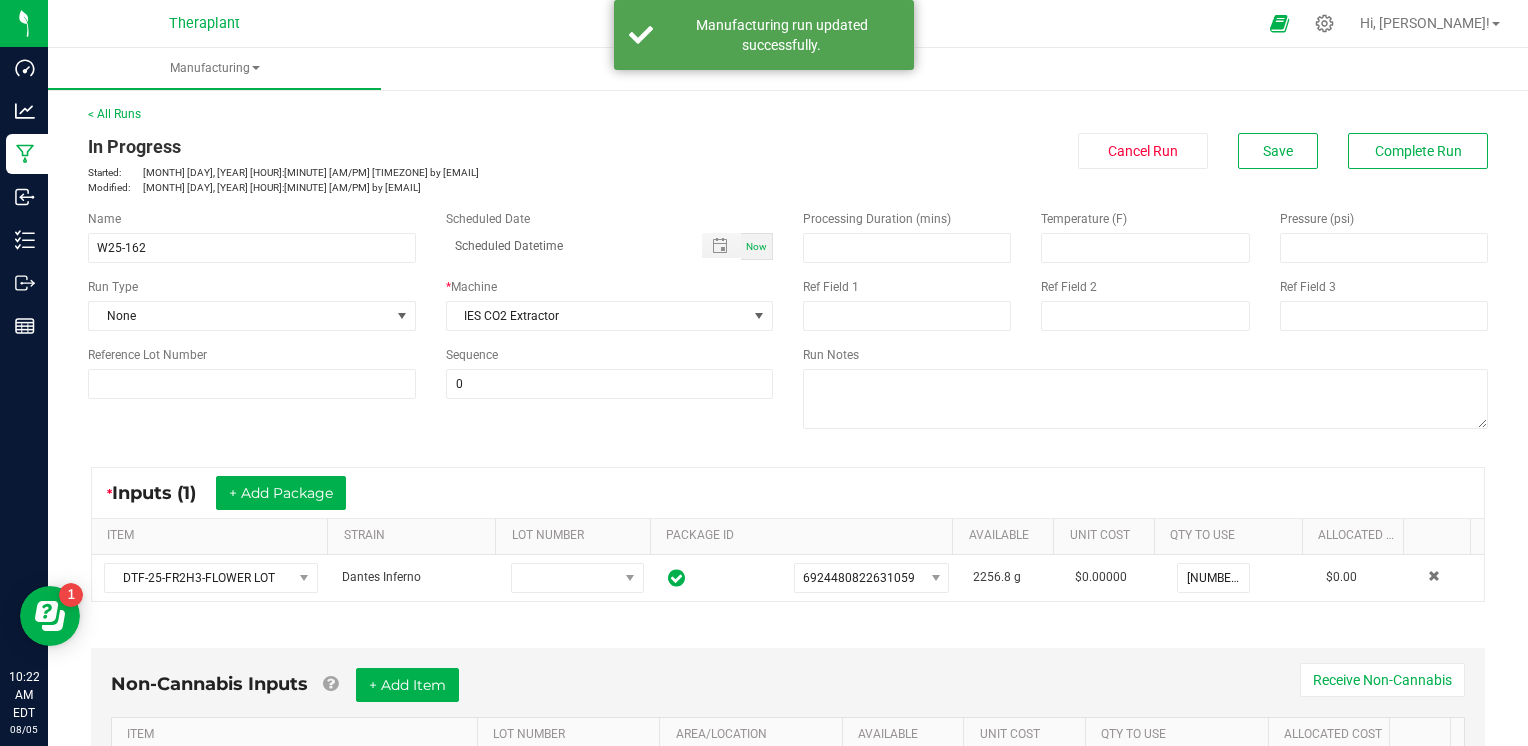 click on "In Progress  Started:  [MONTH] [DAY], [YEAR] [HOUR]:[MINUTE] [AM/PM] [TIMEZONE] by [EMAIL]   Modified:   [MONTH] [DAY], [YEAR] [HOUR]:[MINUTE] [AM/PM] by [EMAIL]" at bounding box center (430, 164) 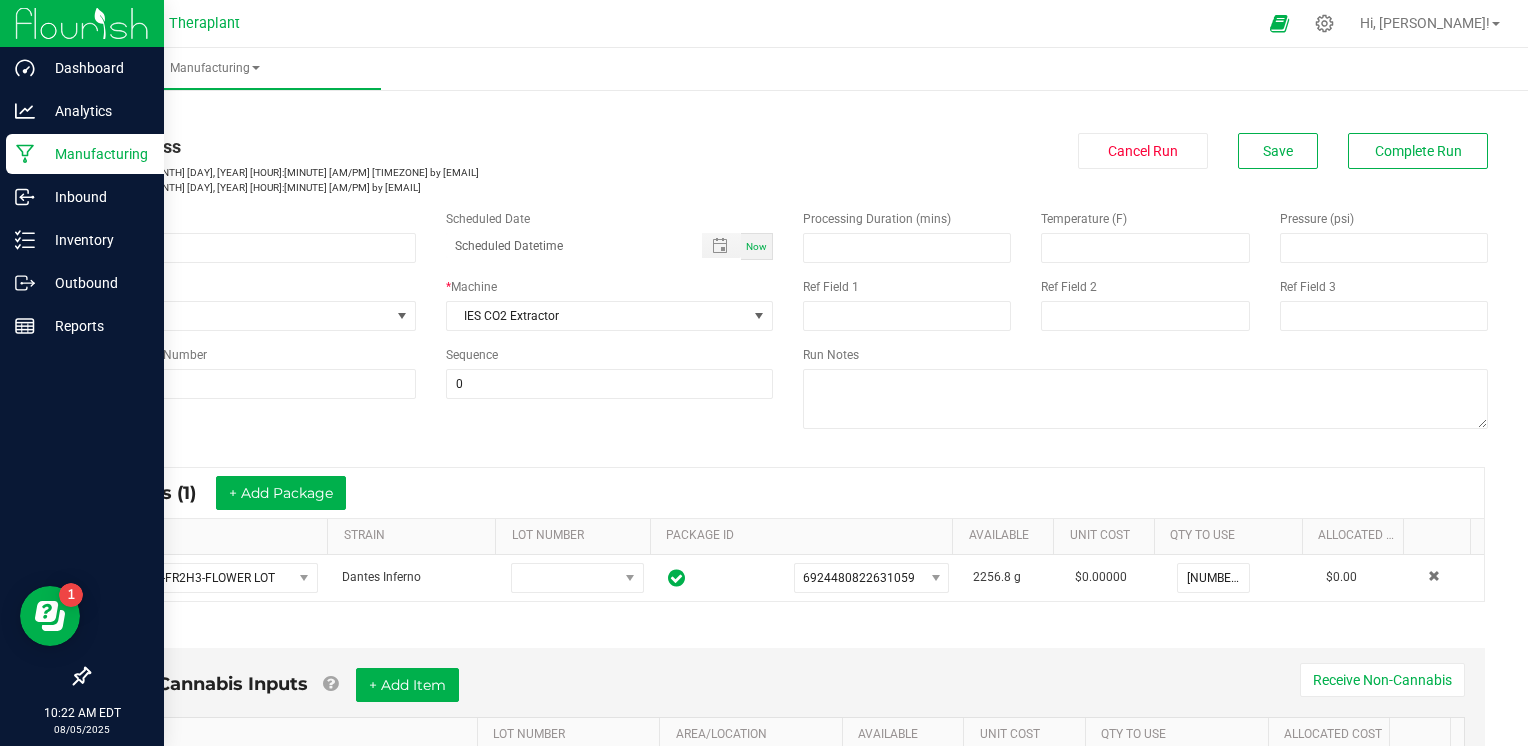 click on "Manufacturing" at bounding box center (95, 154) 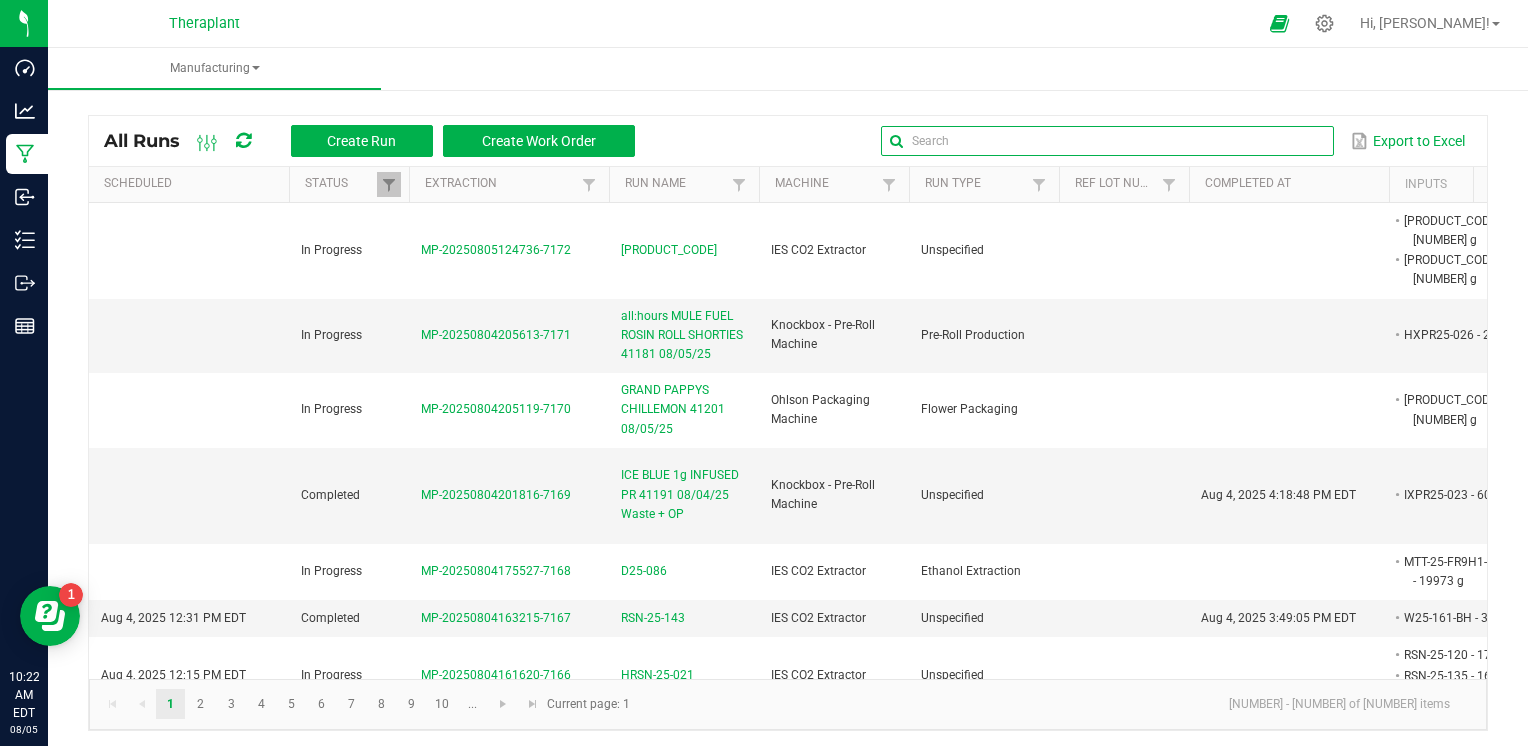 click at bounding box center (1107, 141) 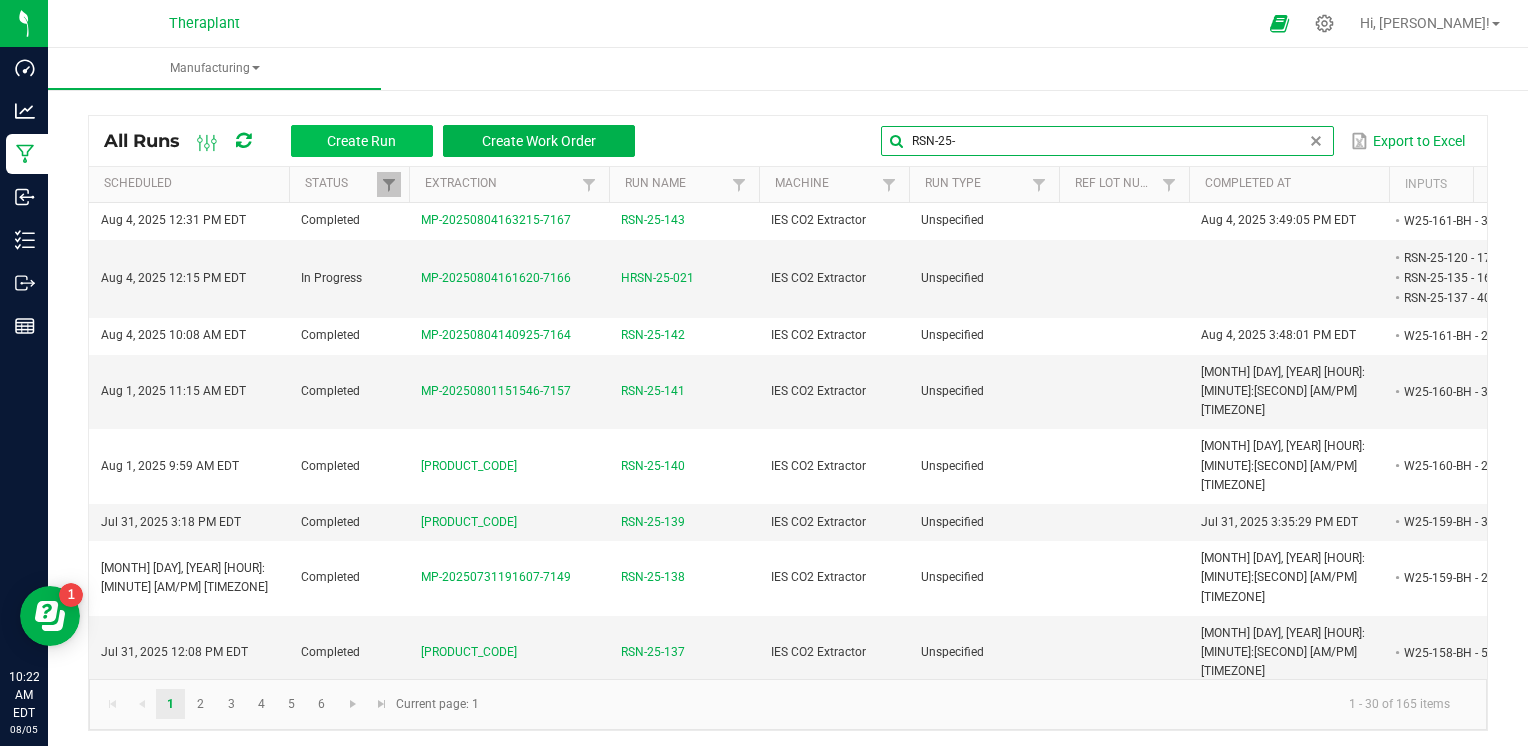 type on "RSN-25-" 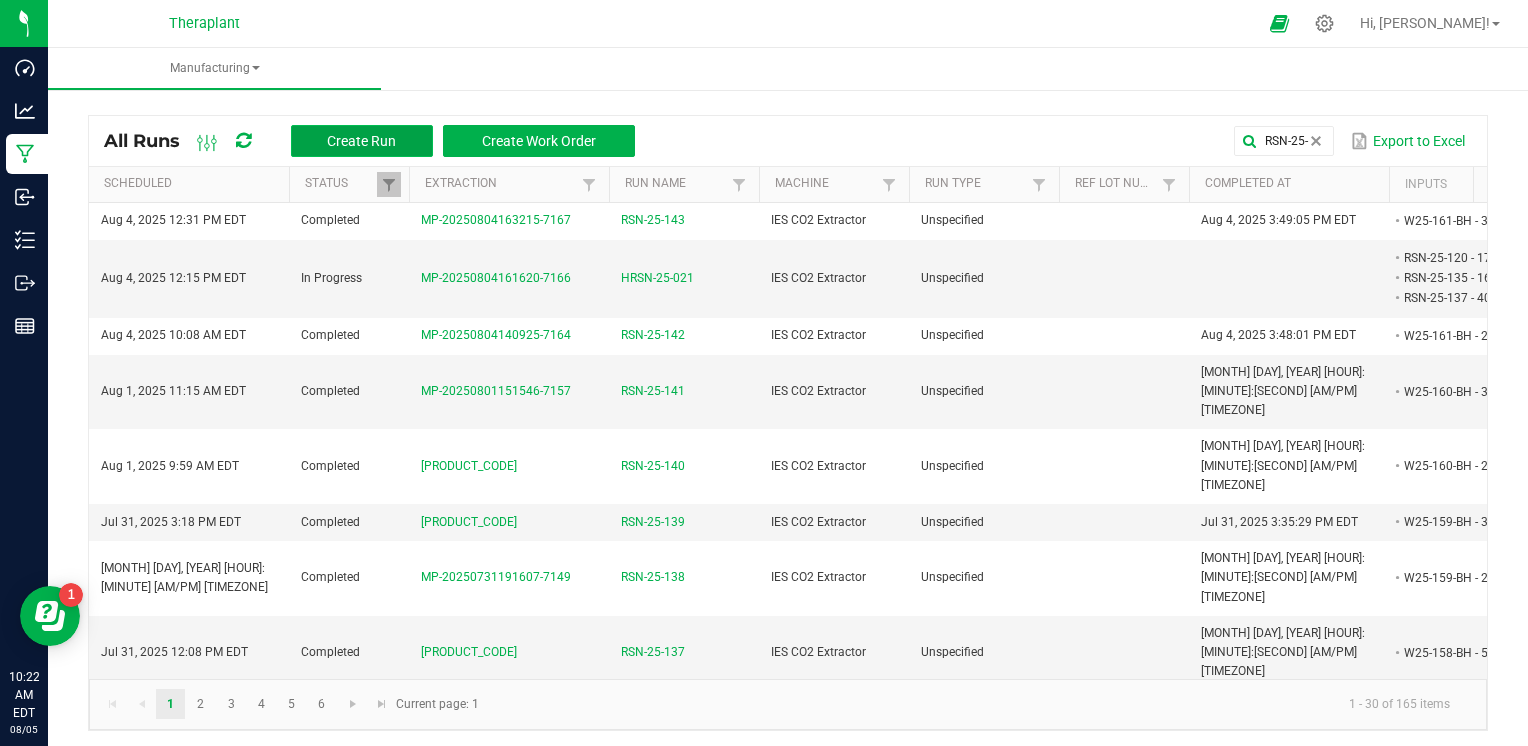 click on "Create Run" at bounding box center (361, 141) 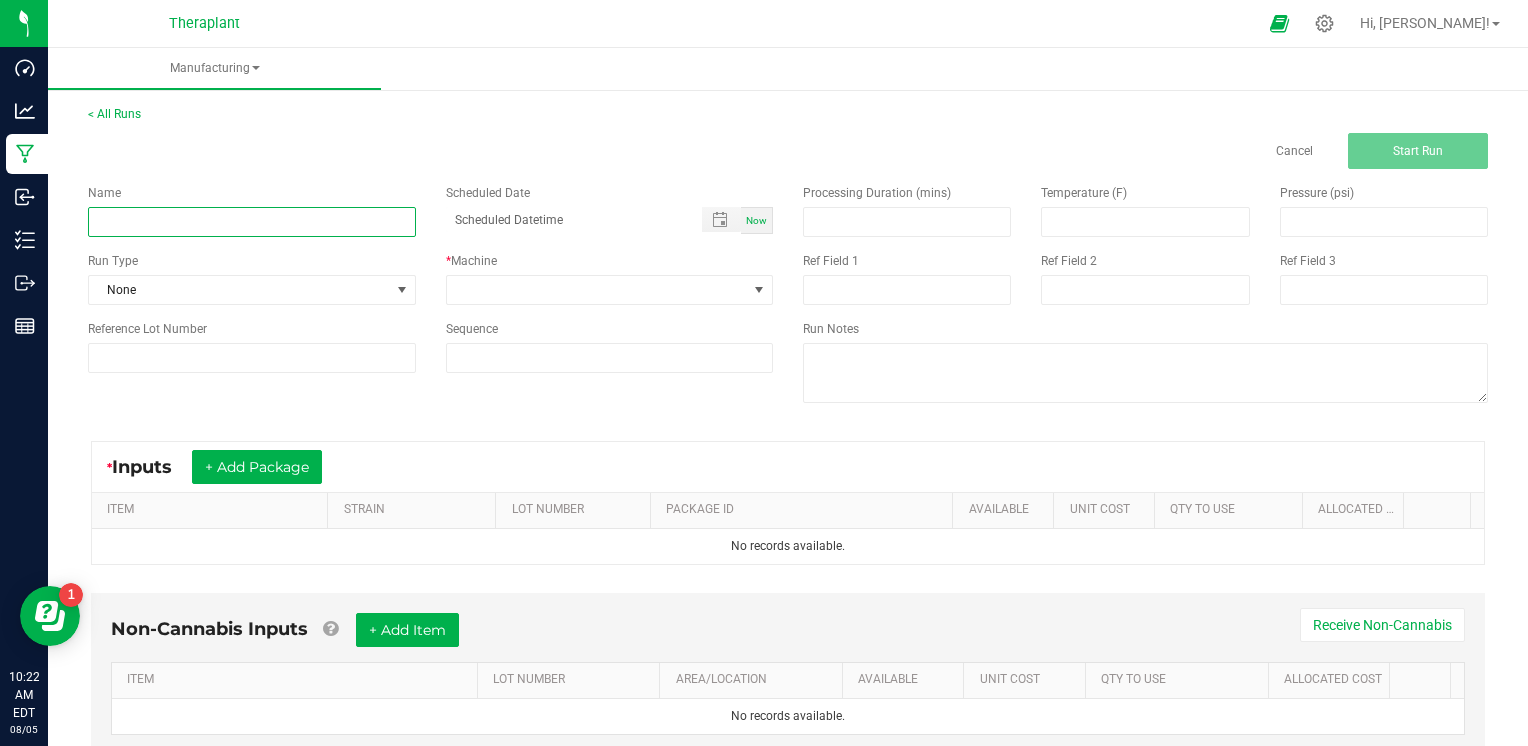 click at bounding box center (252, 222) 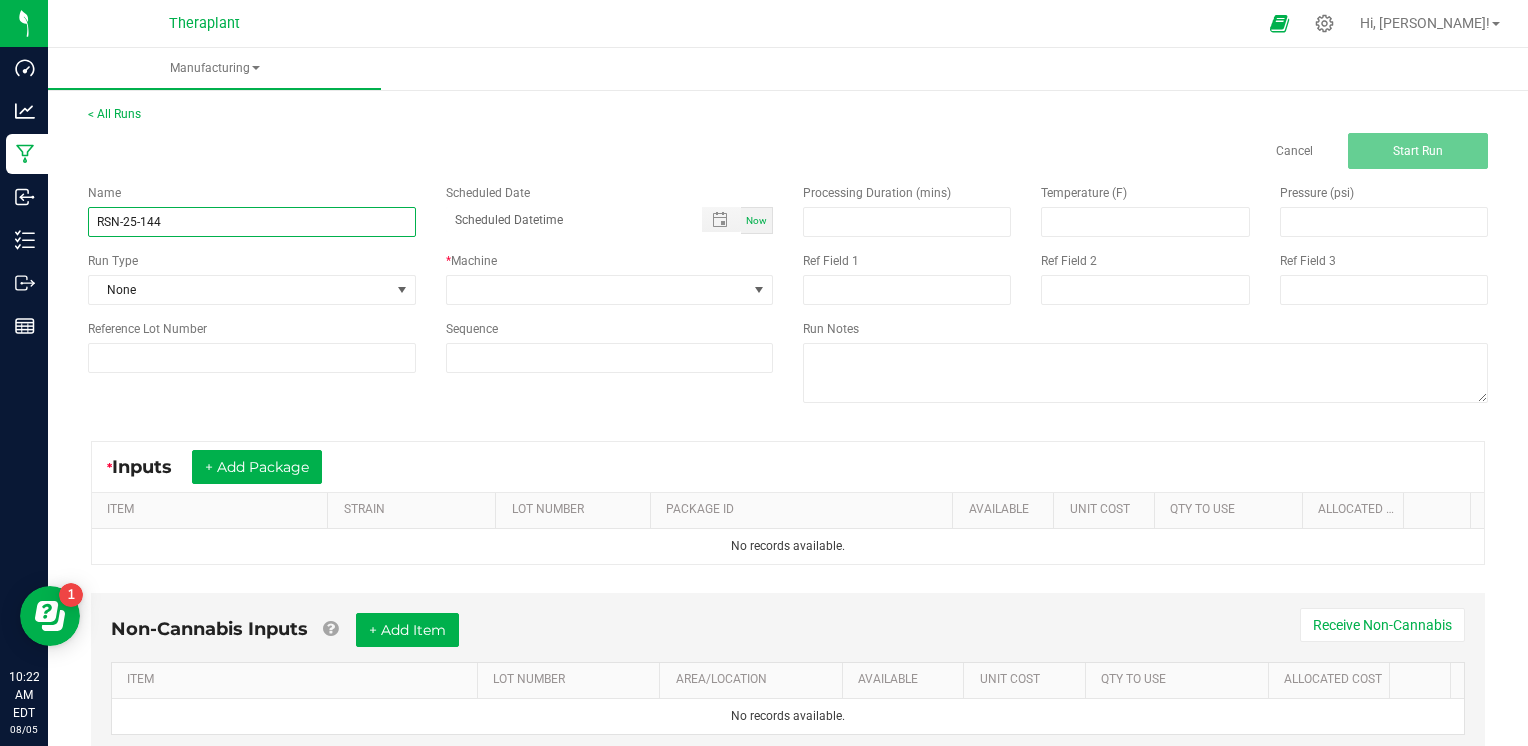 type on "RSN-25-144" 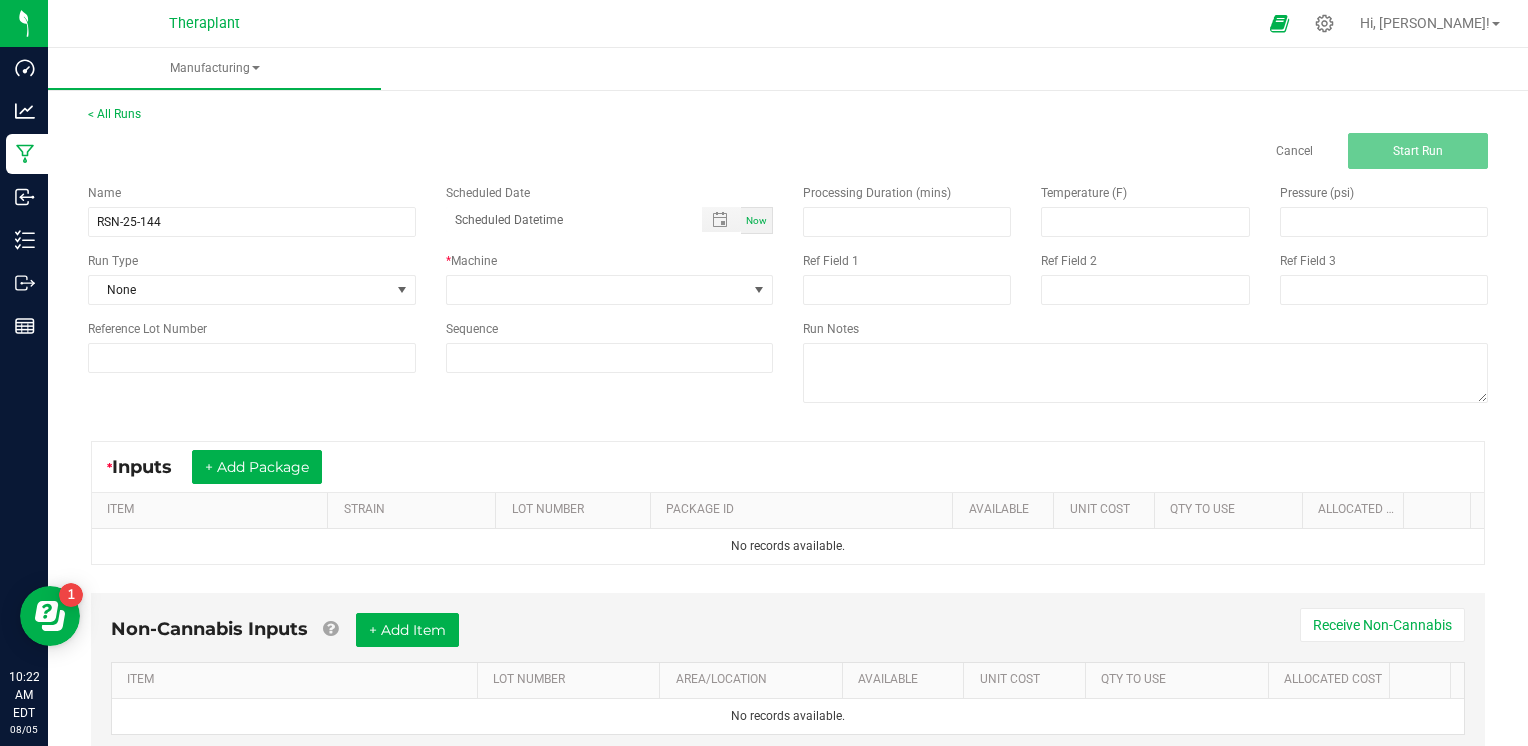 click on "Now" at bounding box center [756, 220] 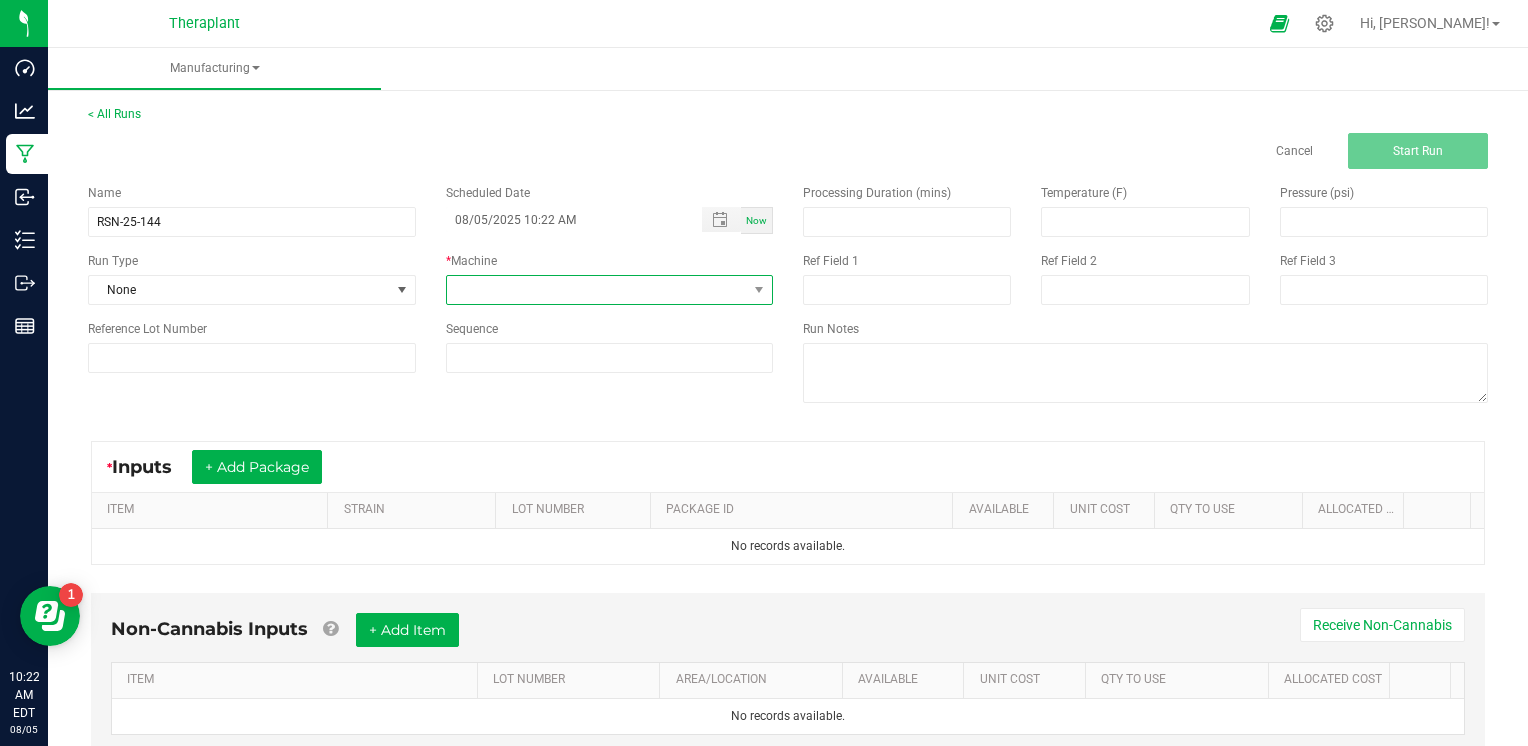 click at bounding box center (597, 290) 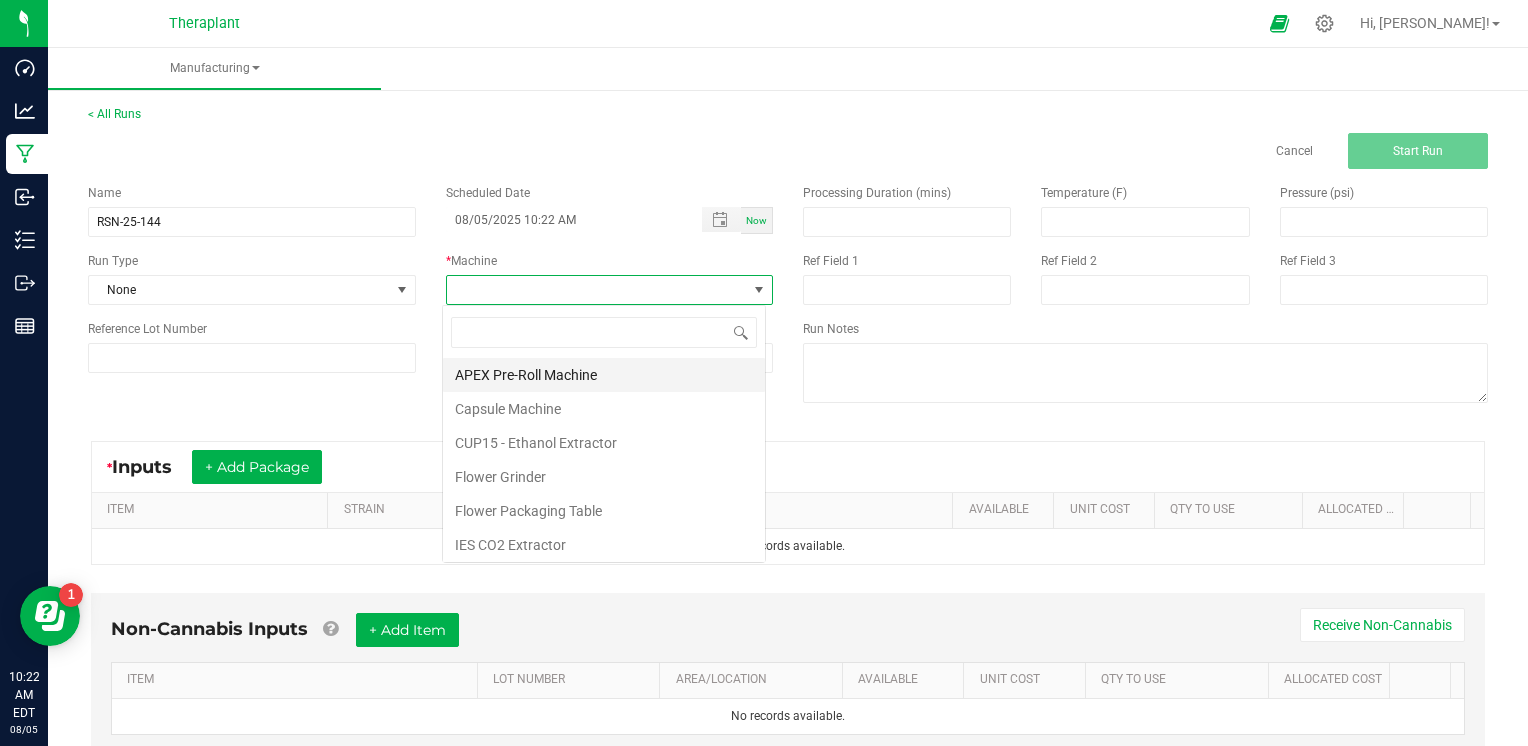 scroll, scrollTop: 99970, scrollLeft: 99676, axis: both 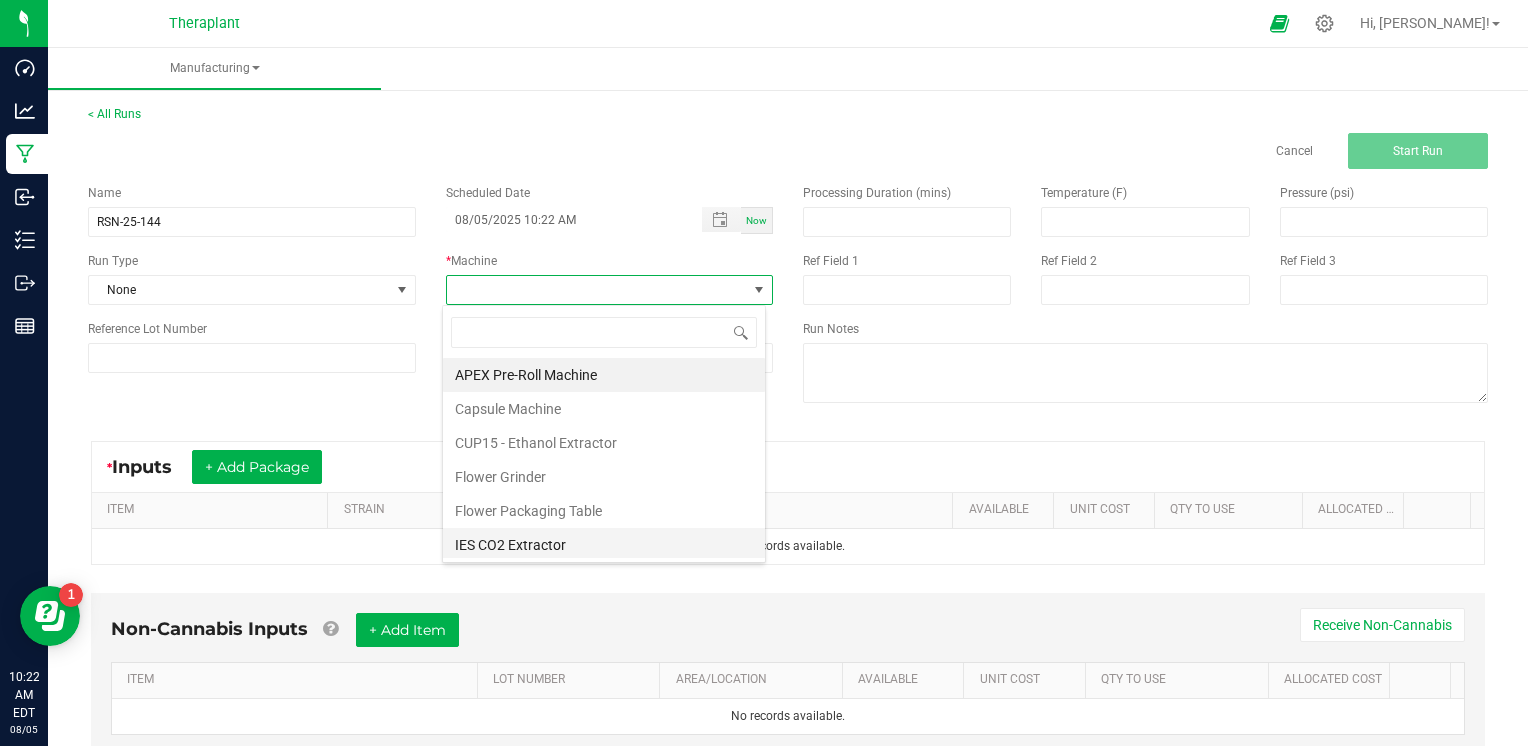 click on "IES CO2 Extractor" at bounding box center [604, 545] 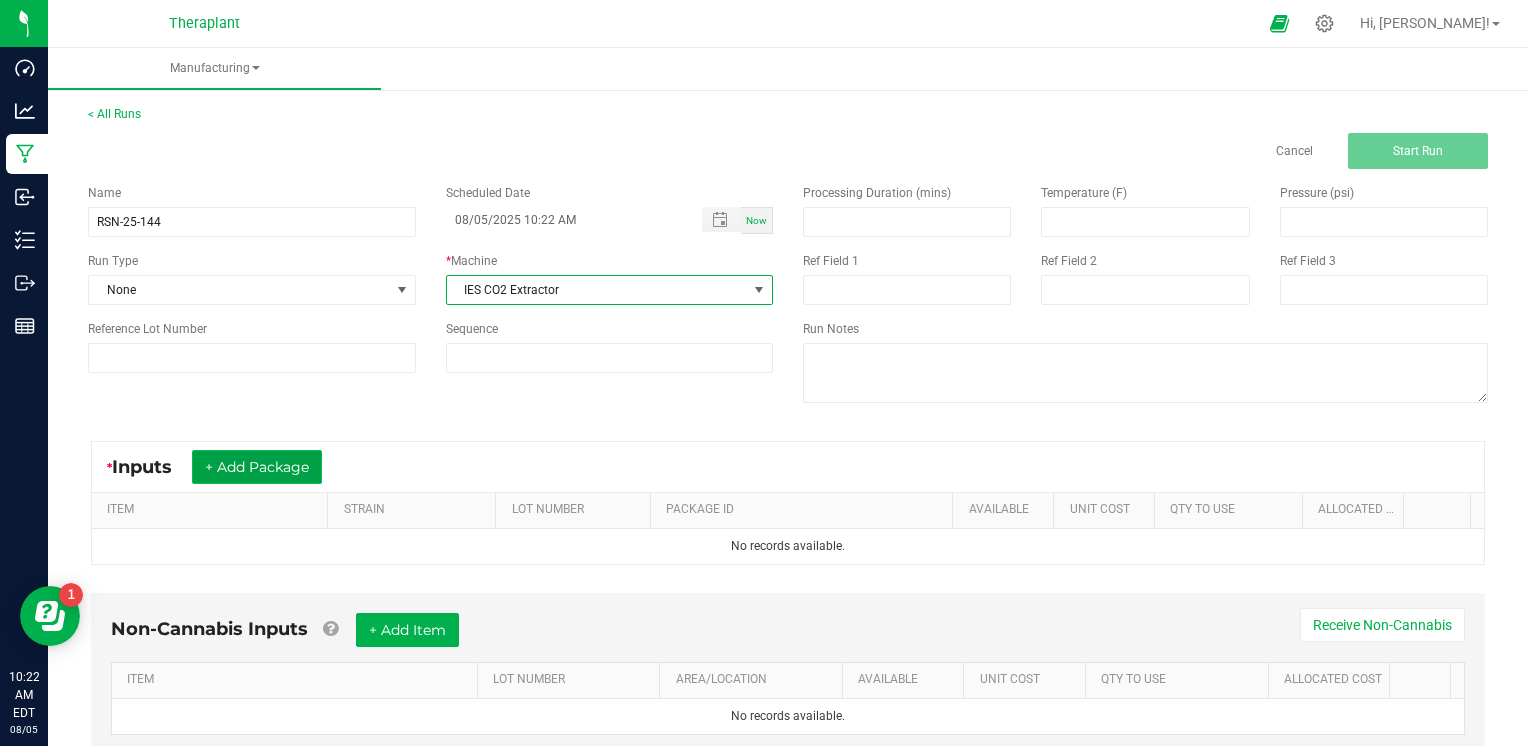 click on "+ Add Package" at bounding box center (257, 467) 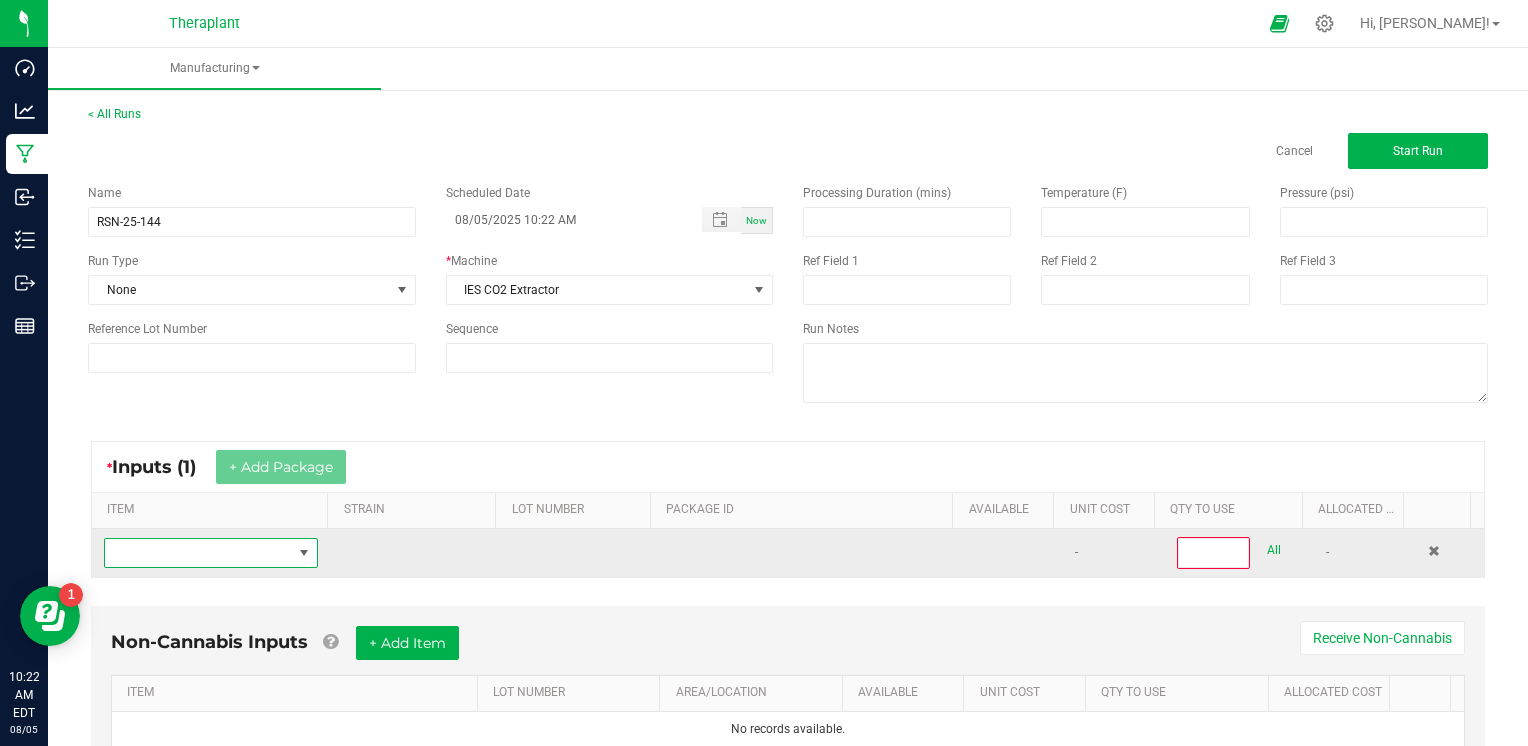 click at bounding box center (198, 553) 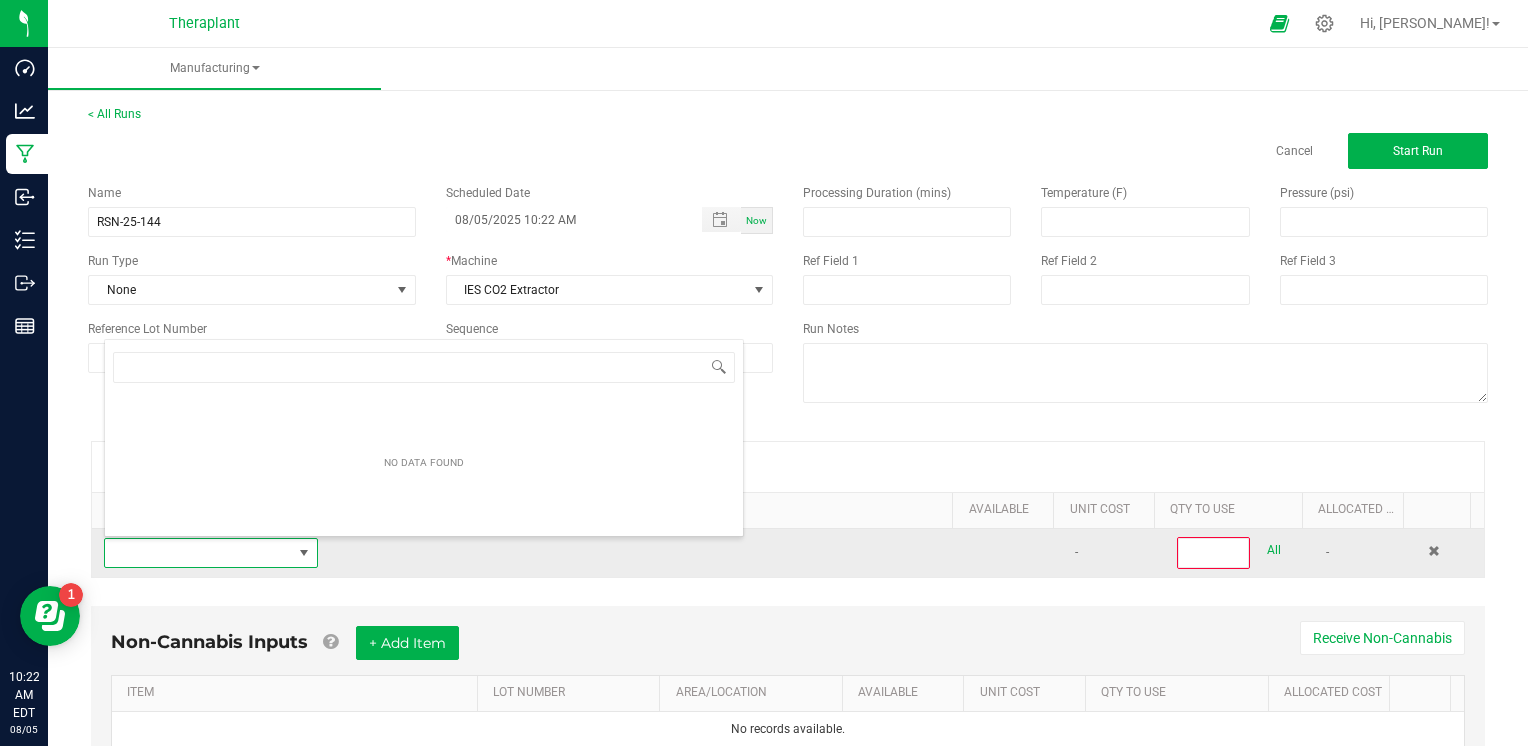 scroll, scrollTop: 99970, scrollLeft: 99791, axis: both 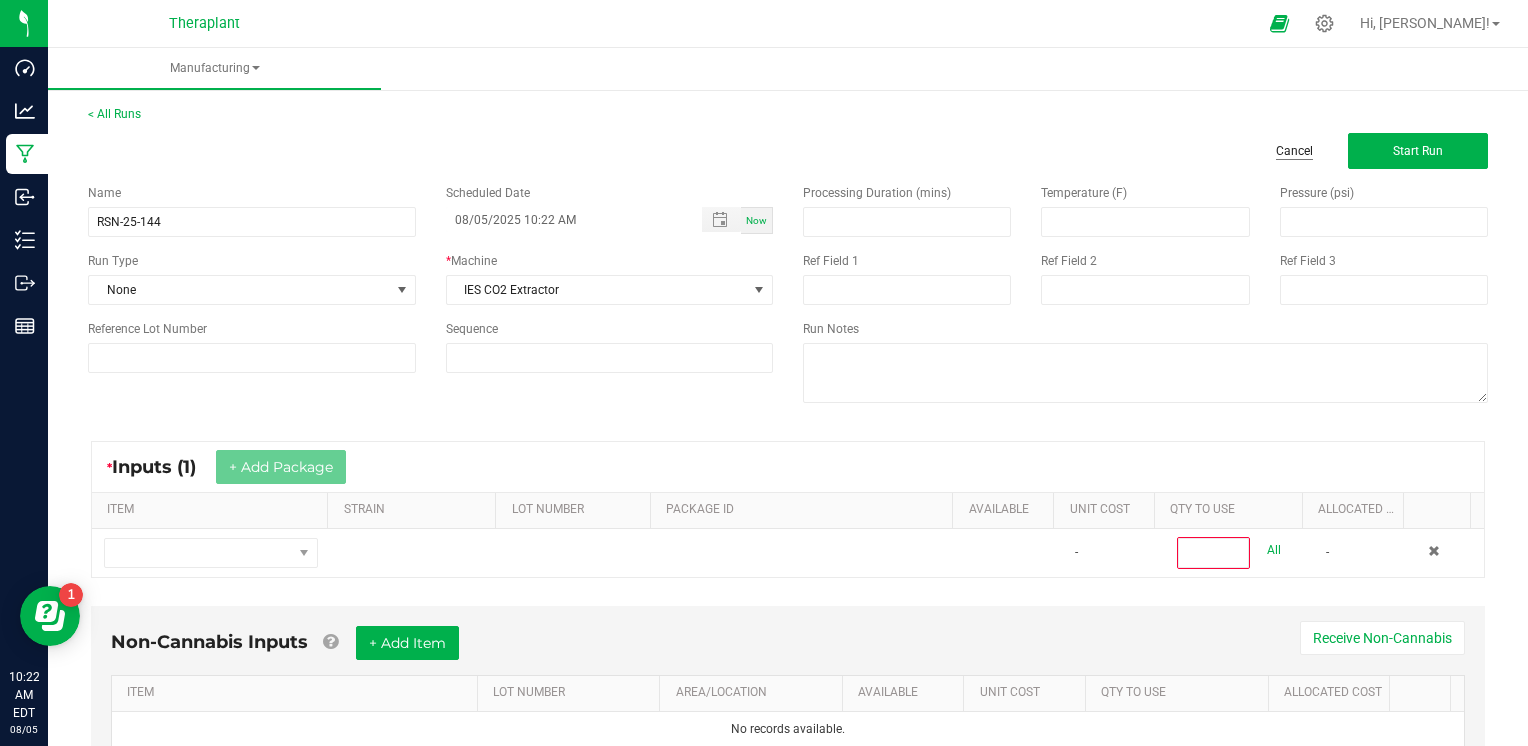 click on "Cancel" at bounding box center (1294, 151) 